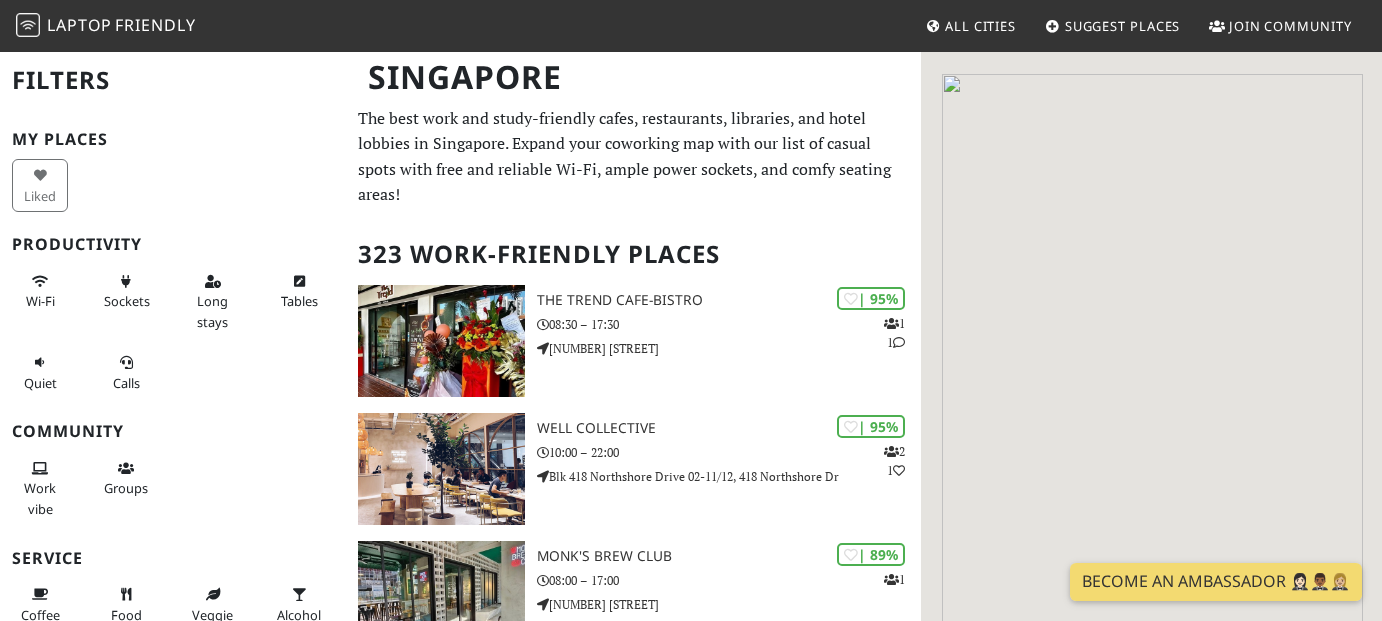scroll, scrollTop: 0, scrollLeft: 0, axis: both 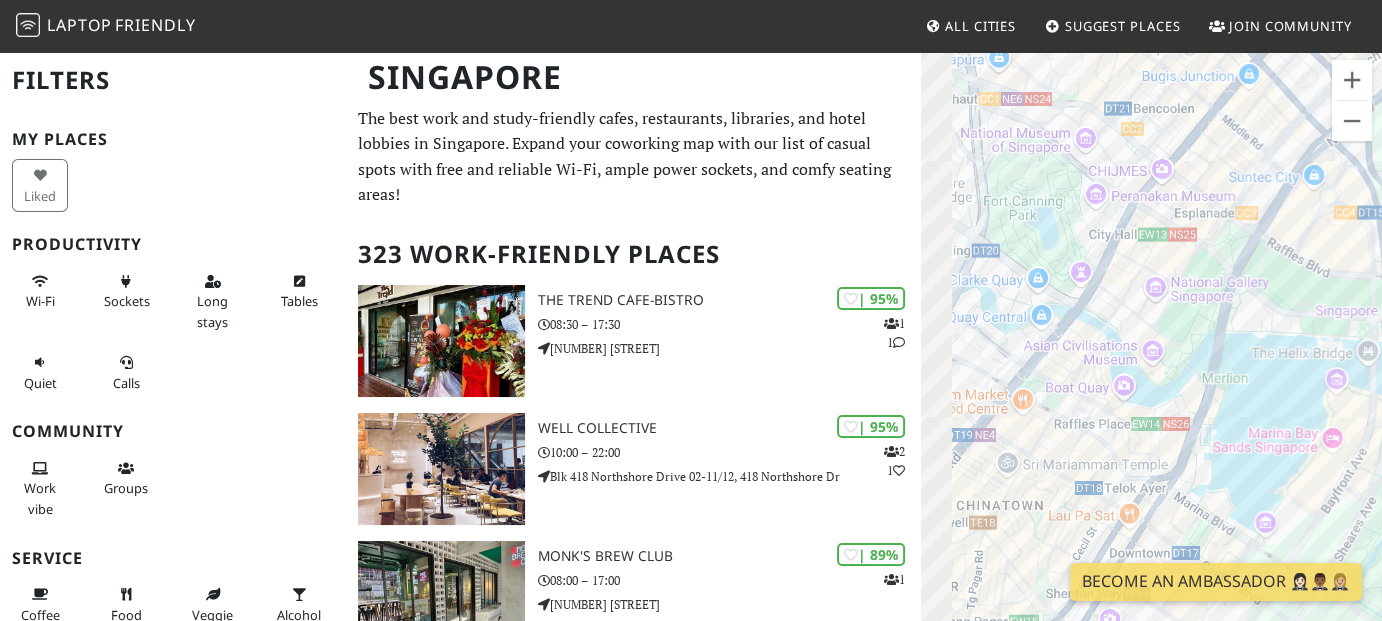 drag, startPoint x: 1021, startPoint y: 321, endPoint x: 1391, endPoint y: 471, distance: 399.2493 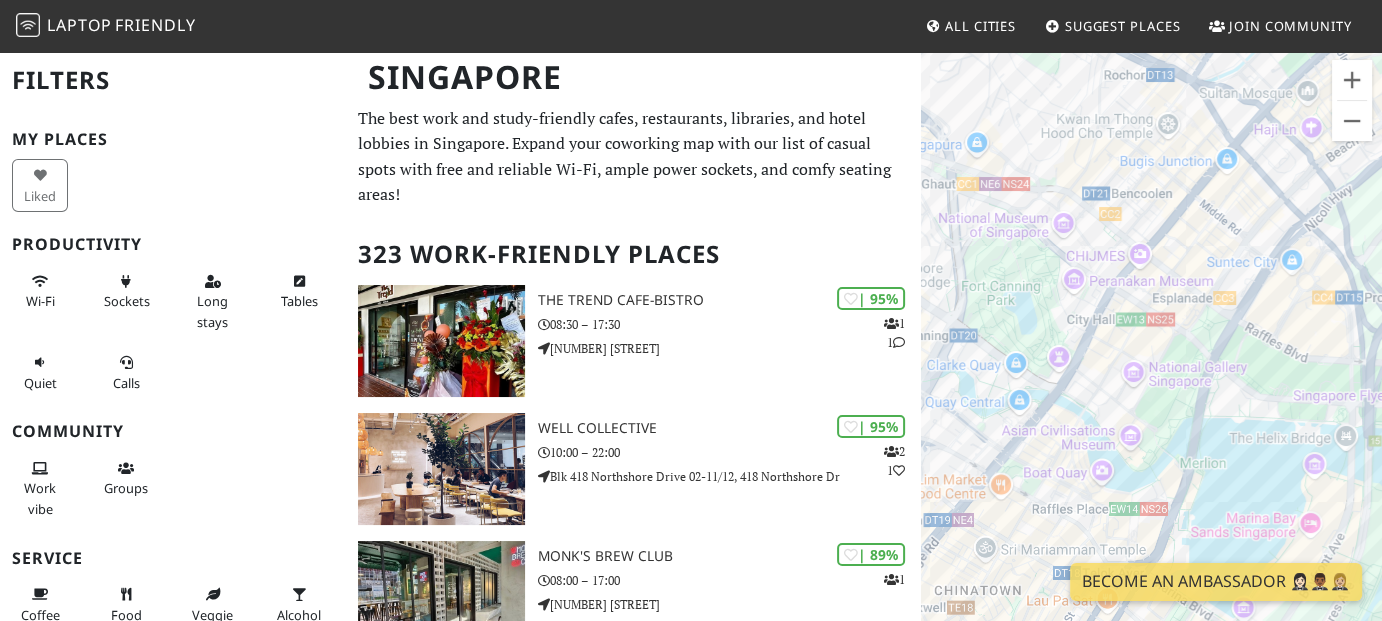drag, startPoint x: 1059, startPoint y: 257, endPoint x: 1030, endPoint y: 455, distance: 200.11247 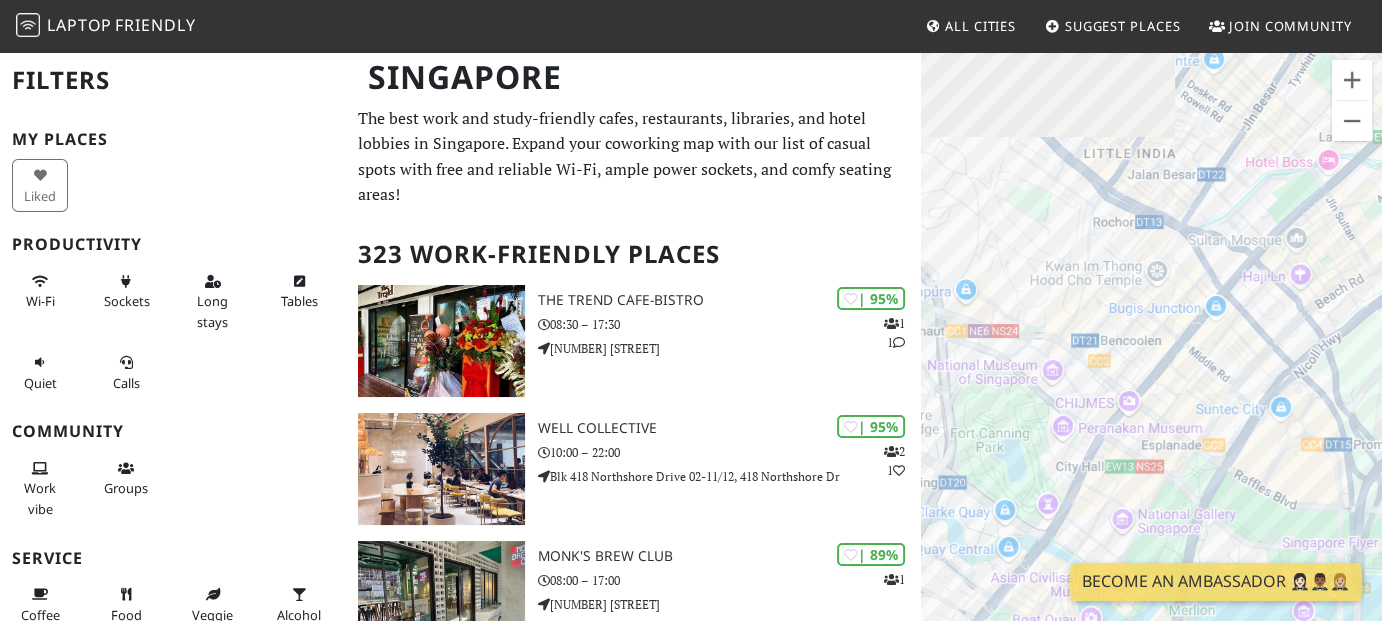 click on "To navigate, press the arrow keys." at bounding box center [1151, 360] 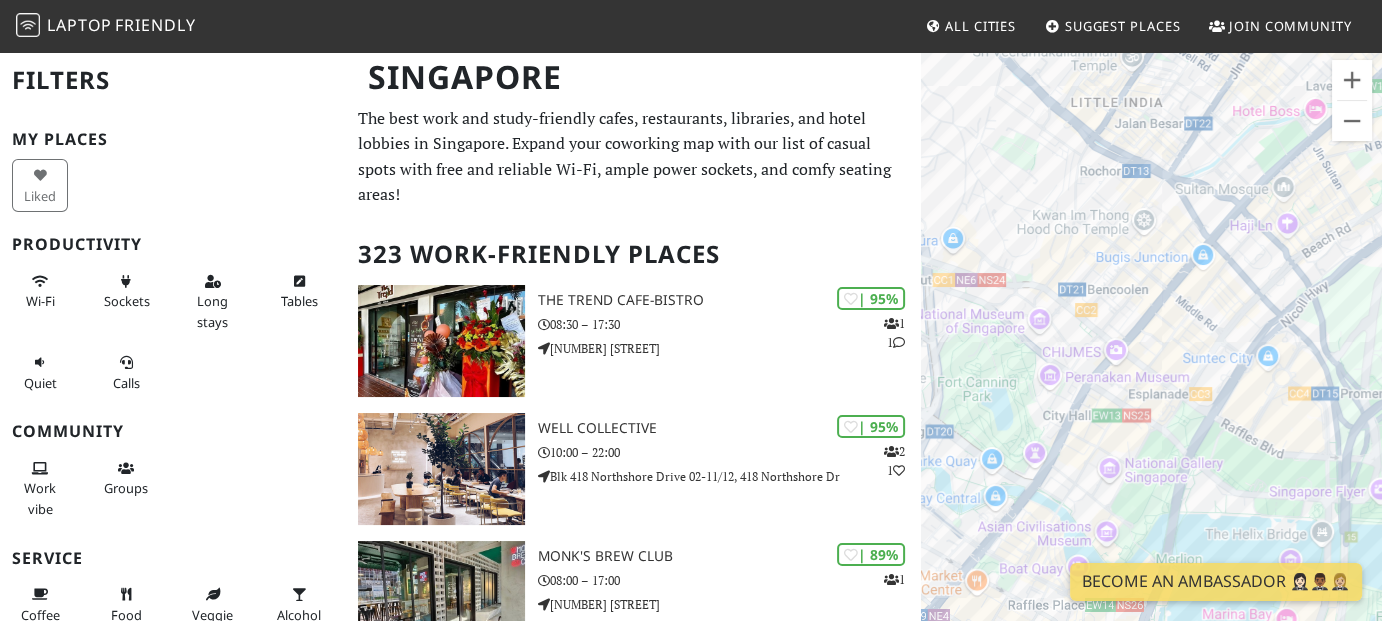 drag, startPoint x: 1133, startPoint y: 515, endPoint x: 1093, endPoint y: 324, distance: 195.14354 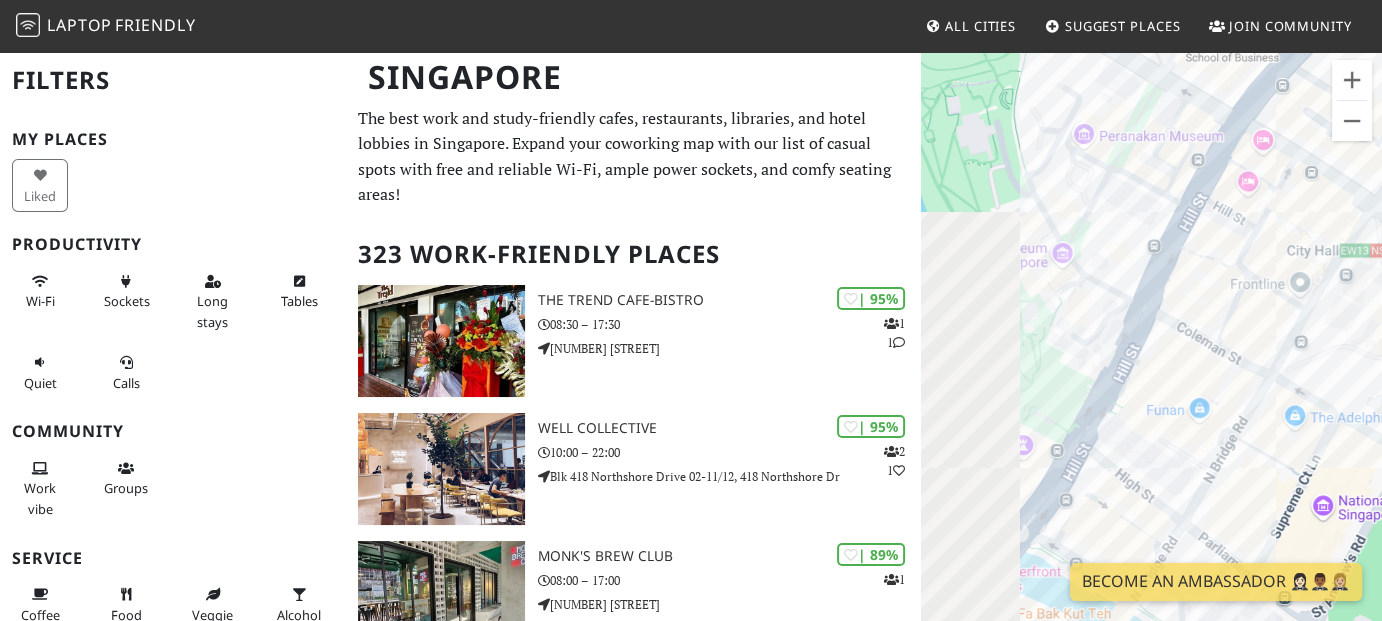 drag, startPoint x: 997, startPoint y: 382, endPoint x: 1276, endPoint y: 396, distance: 279.35104 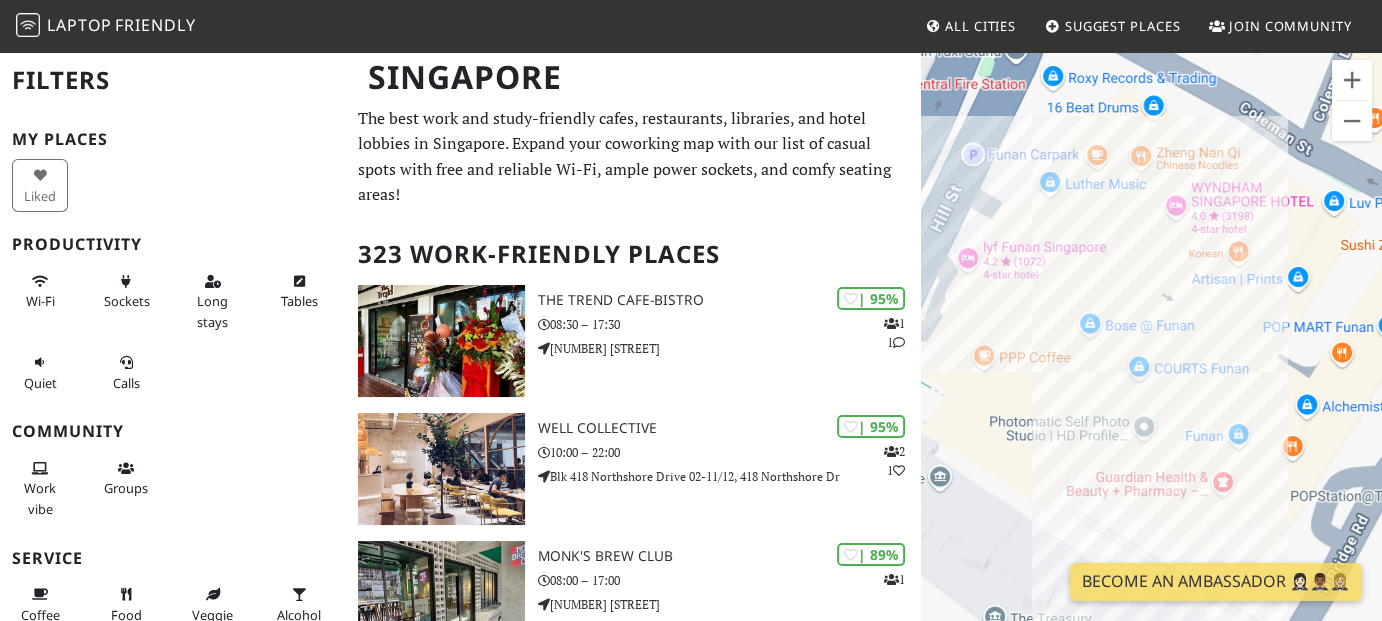 drag, startPoint x: 1187, startPoint y: 472, endPoint x: 1097, endPoint y: 263, distance: 227.55438 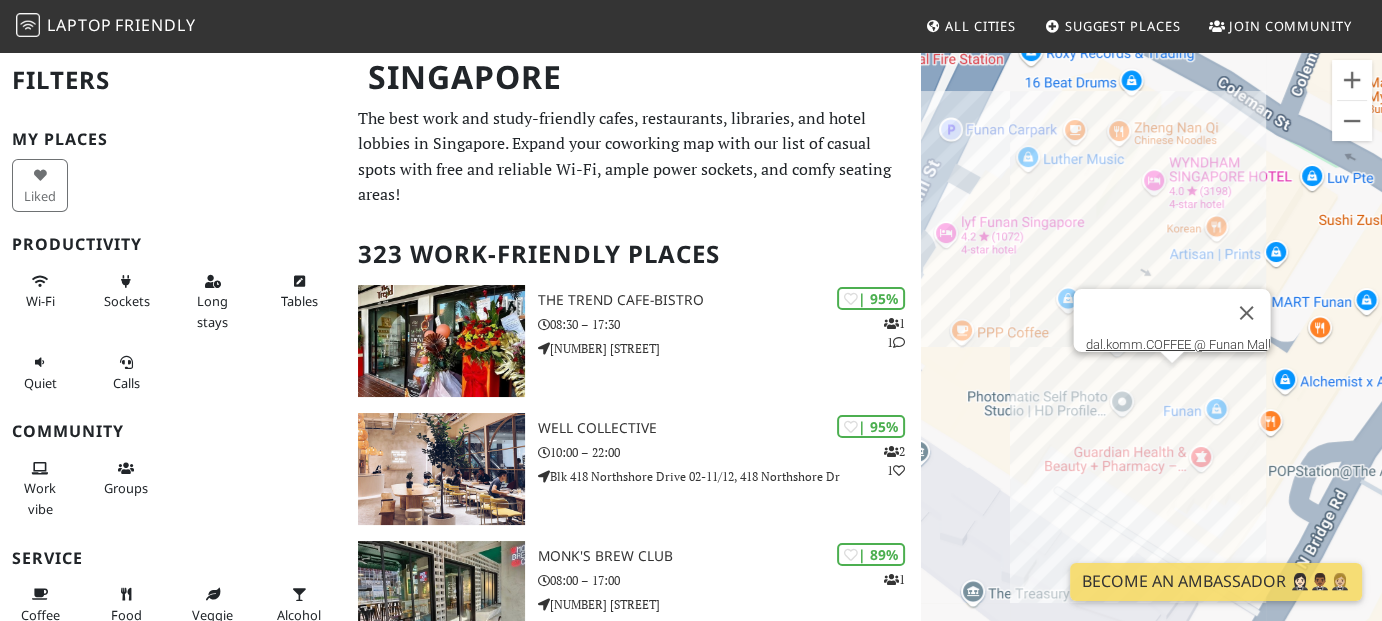 click on "To navigate, press the arrow keys. dal.komm.COFFEE @ Funan Mall" at bounding box center (1151, 360) 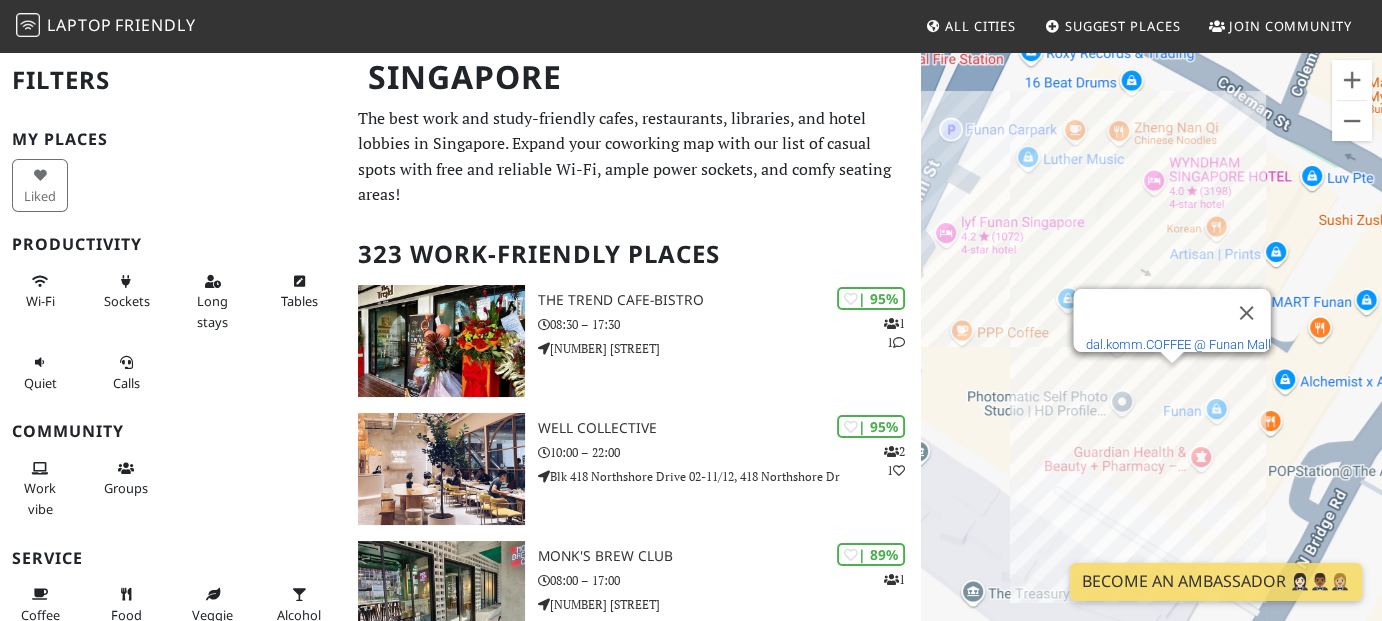 click on "dal.komm.COFFEE @ Funan Mall" at bounding box center (1177, 344) 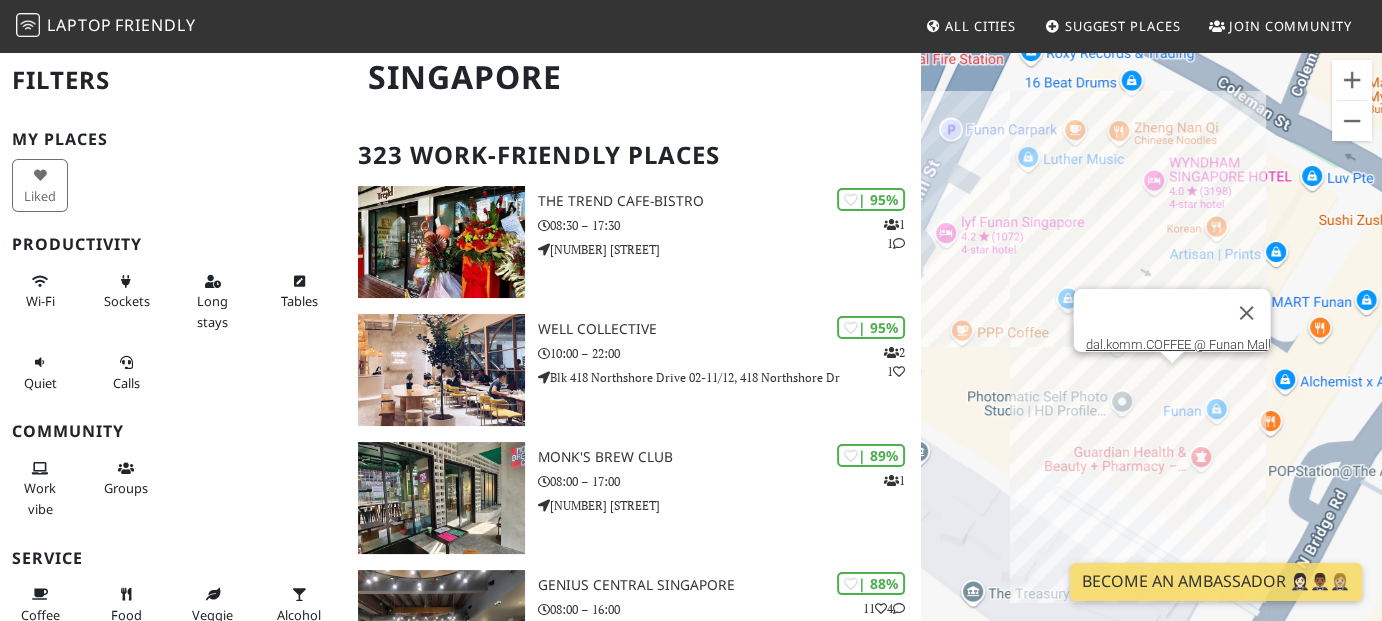 scroll, scrollTop: 100, scrollLeft: 0, axis: vertical 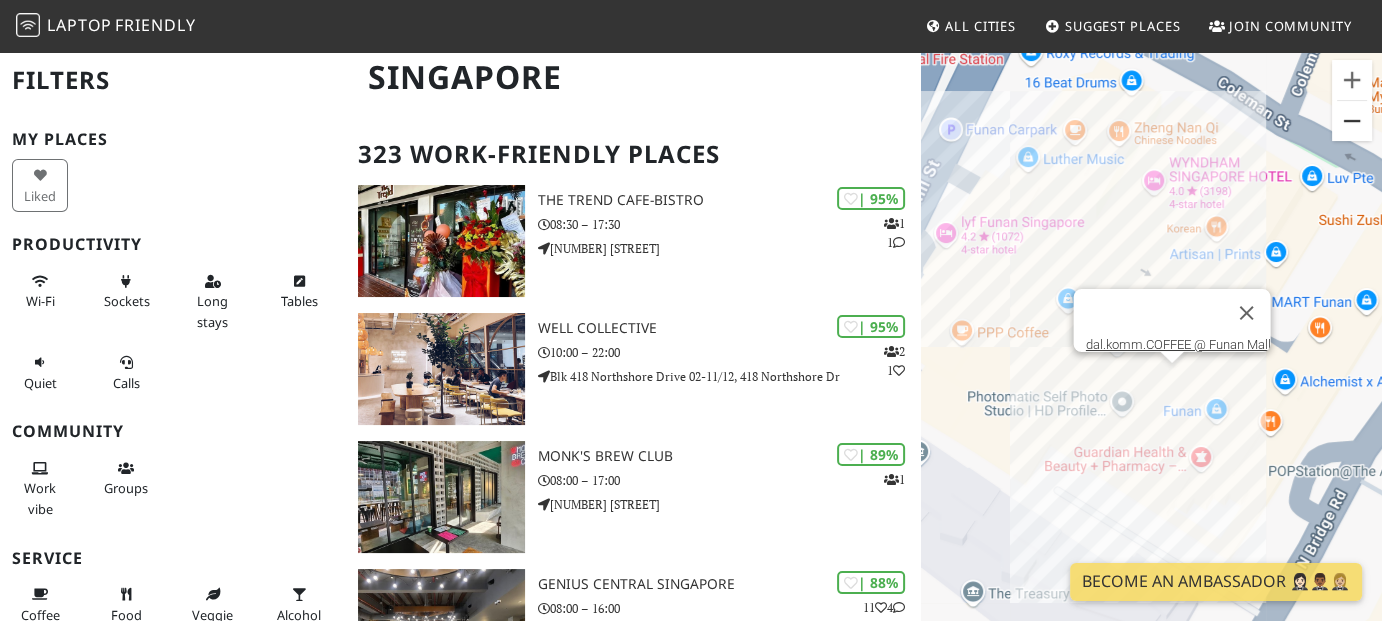 click at bounding box center (1352, 121) 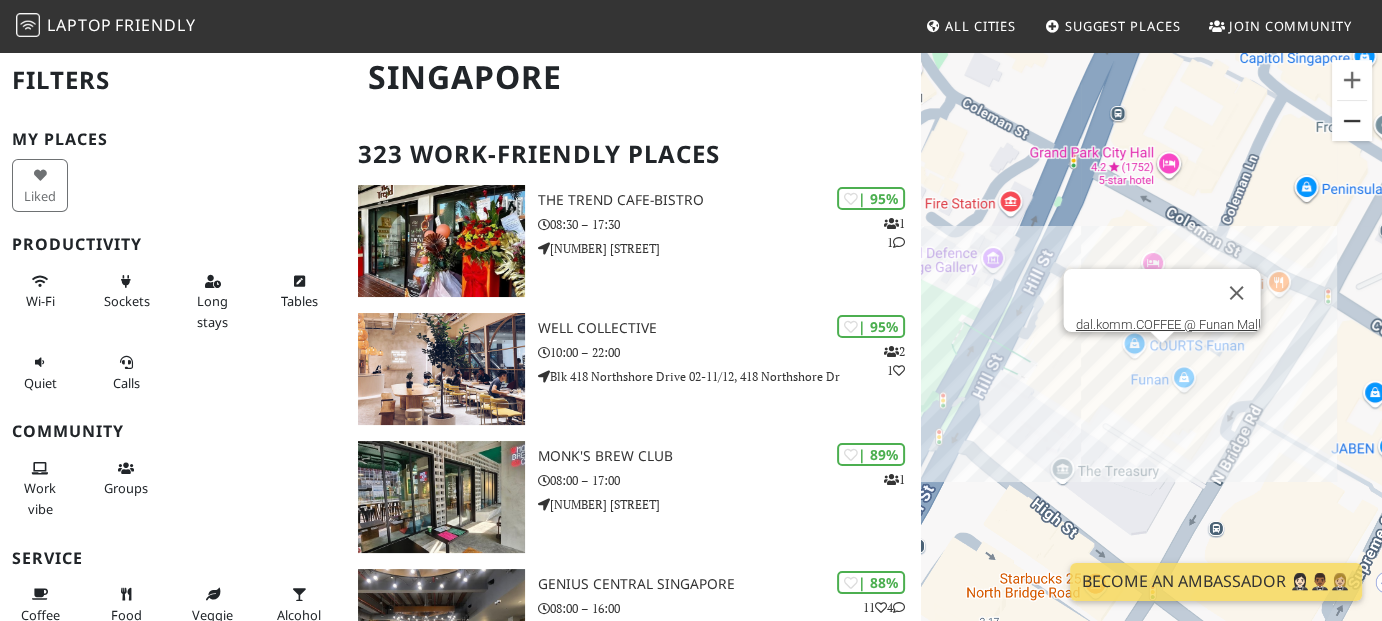 click at bounding box center [1352, 121] 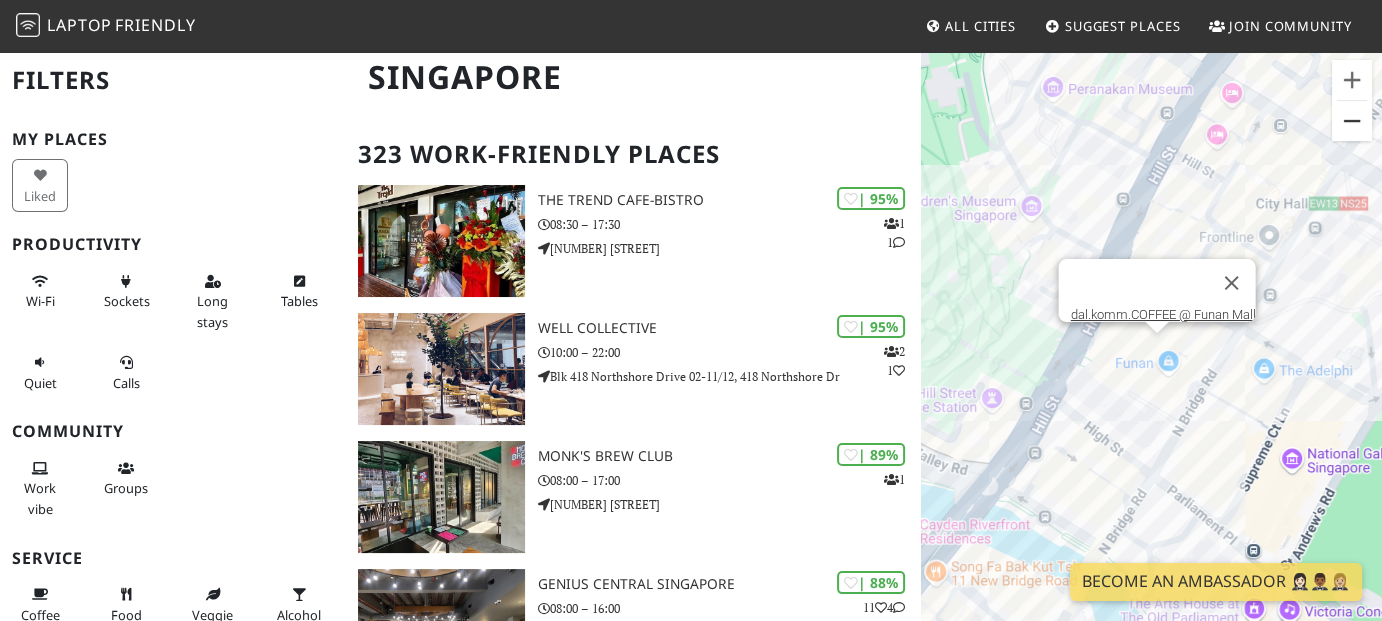 click at bounding box center (1352, 121) 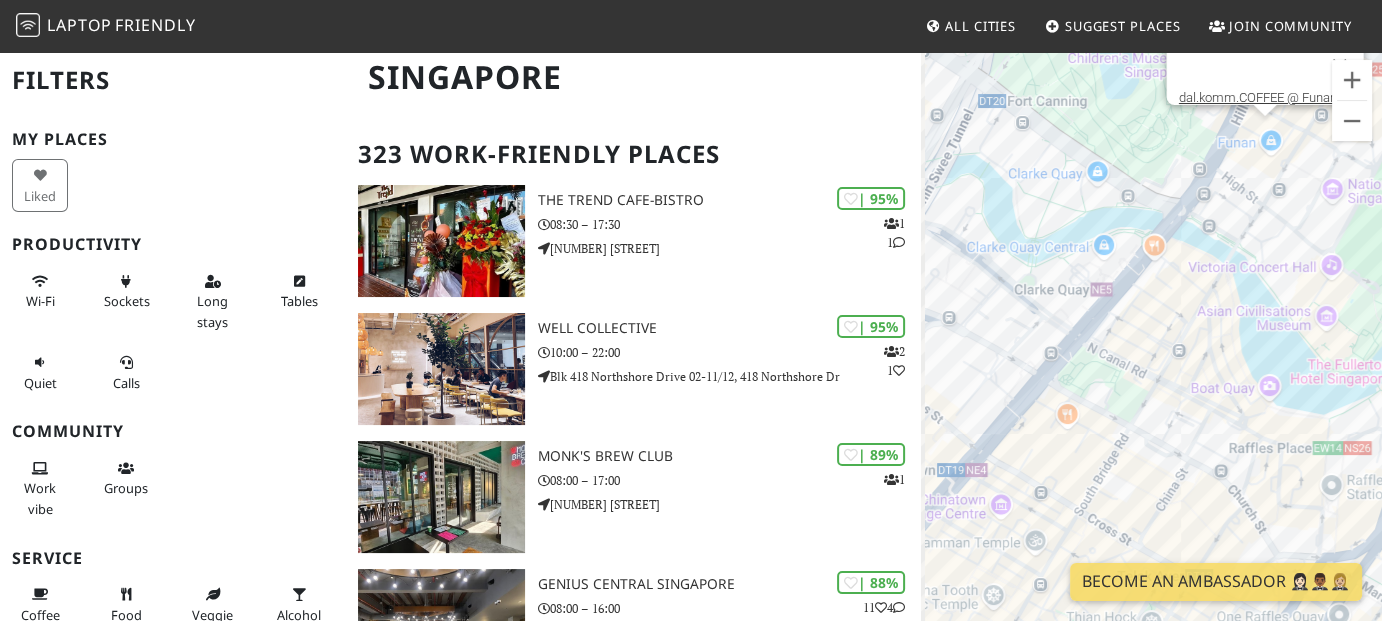 drag, startPoint x: 1004, startPoint y: 517, endPoint x: 1152, endPoint y: 193, distance: 356.20218 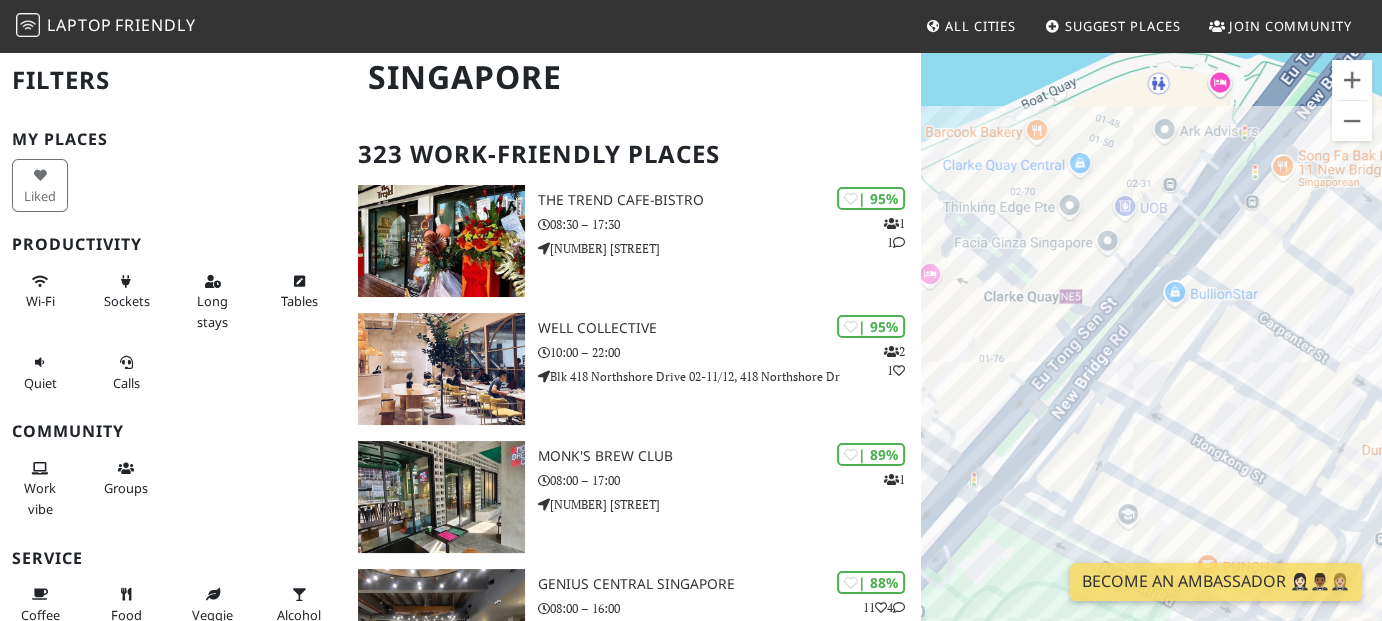drag, startPoint x: 1067, startPoint y: 337, endPoint x: 1232, endPoint y: 340, distance: 165.02727 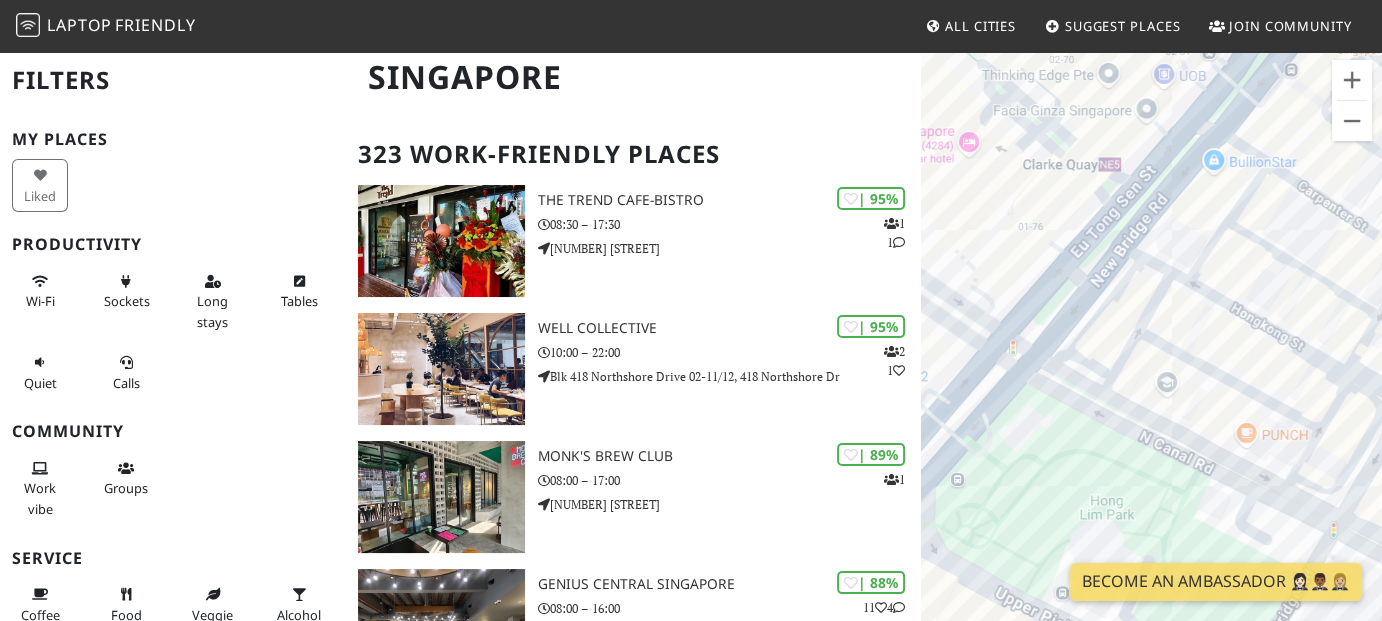 drag, startPoint x: 1176, startPoint y: 433, endPoint x: 1148, endPoint y: 217, distance: 217.80725 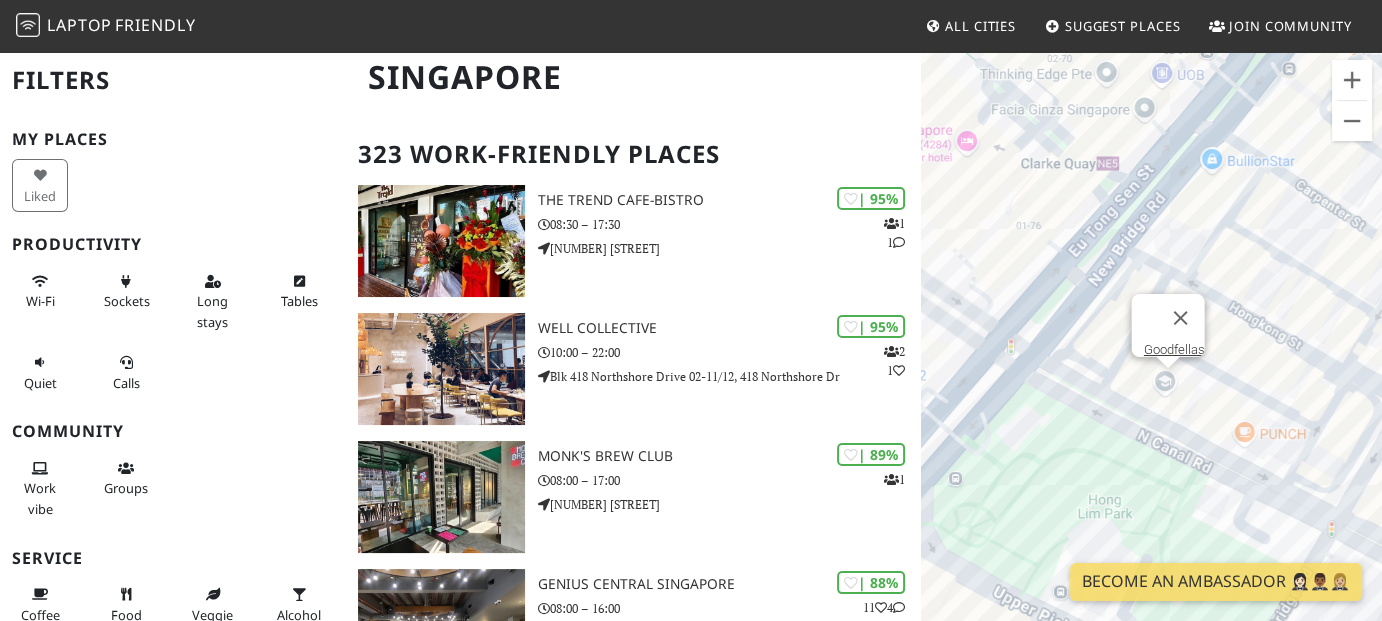 click on "To navigate, press the arrow keys. dal.komm.COFFEE @ Funan Mall Goodfellas" at bounding box center [1151, 360] 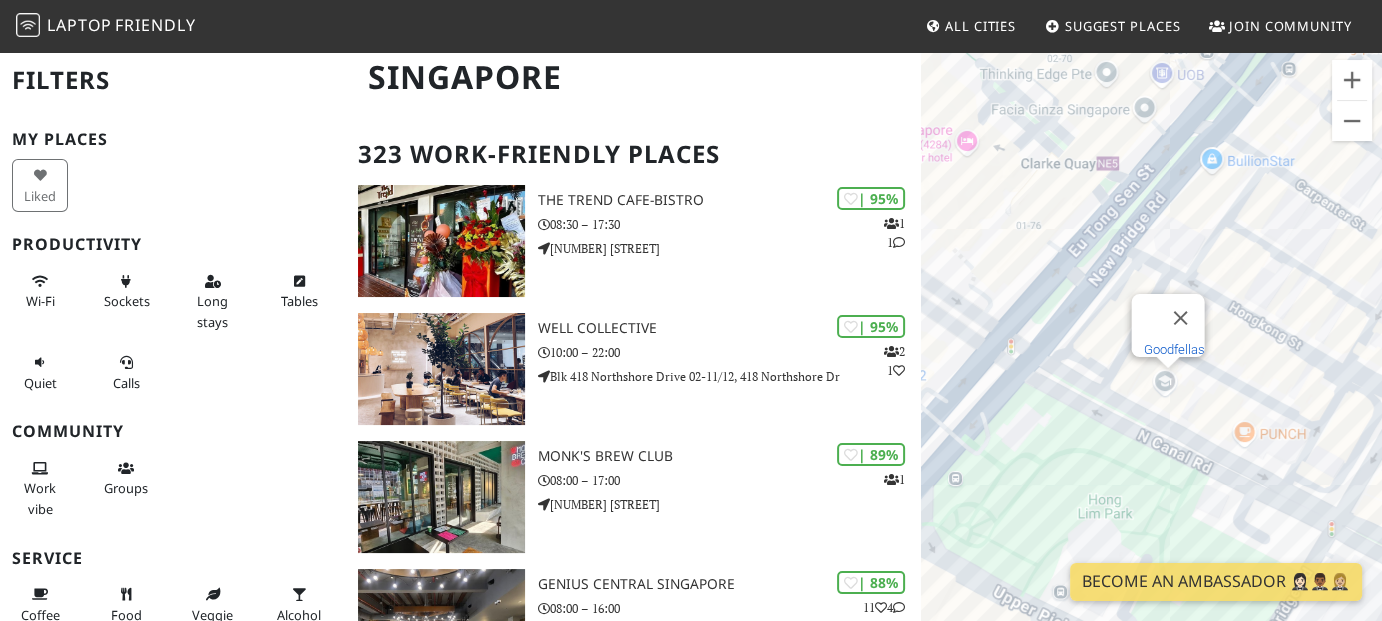 click on "Goodfellas" at bounding box center [1173, 349] 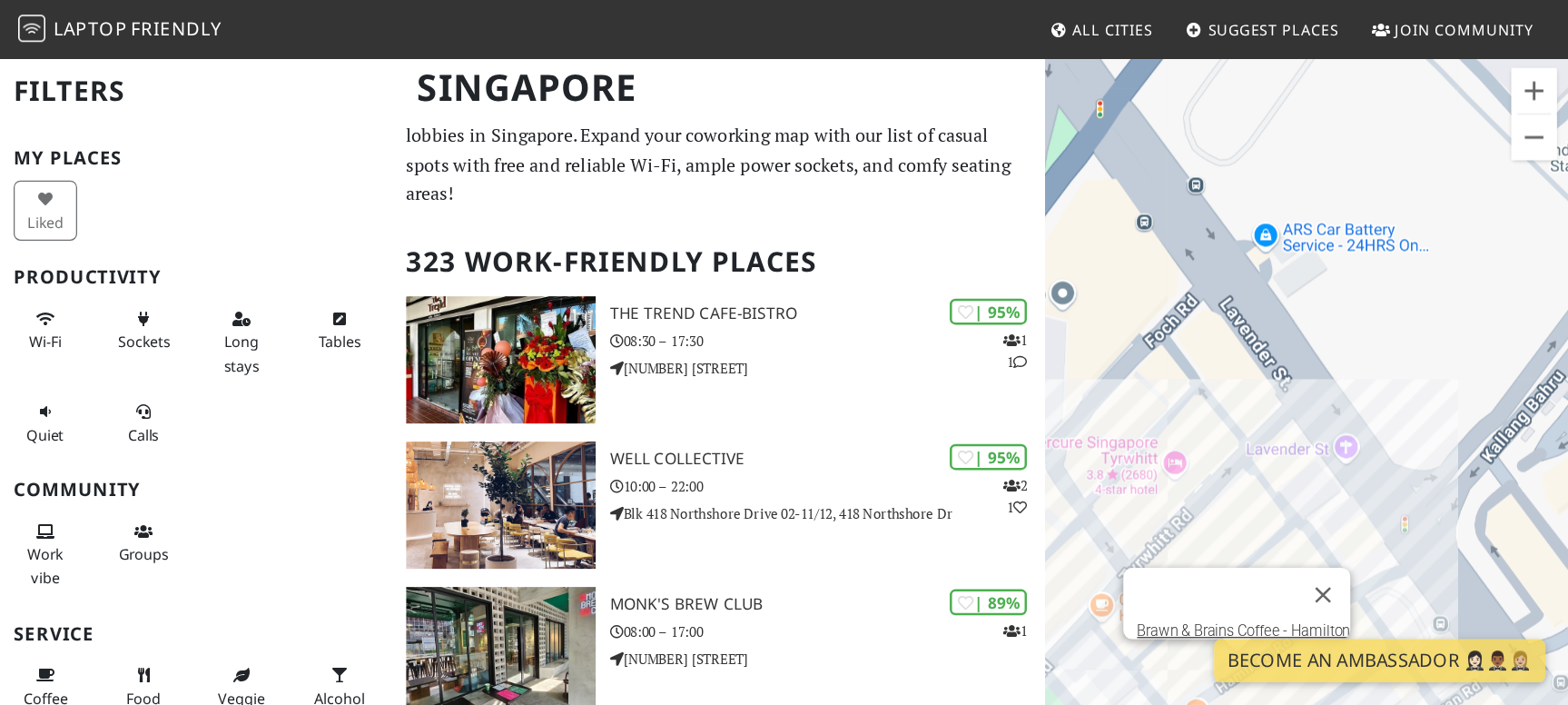 scroll, scrollTop: 0, scrollLeft: 0, axis: both 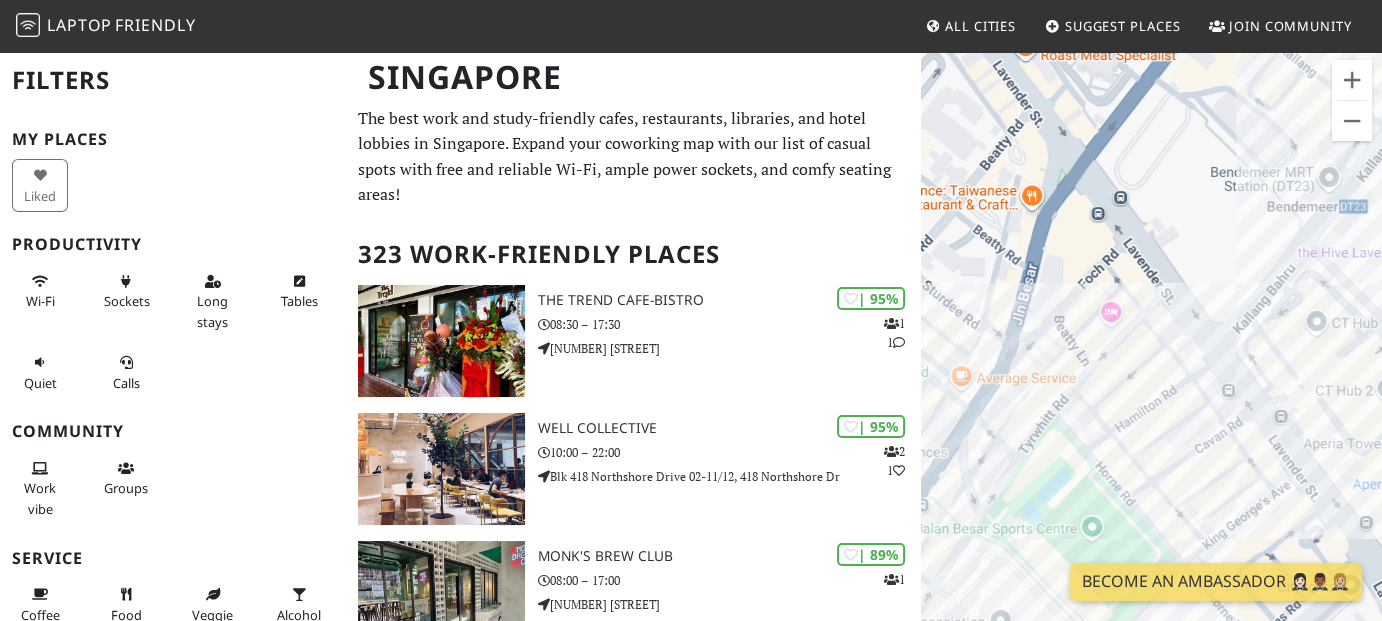 drag, startPoint x: 1097, startPoint y: 472, endPoint x: 1048, endPoint y: 256, distance: 221.48814 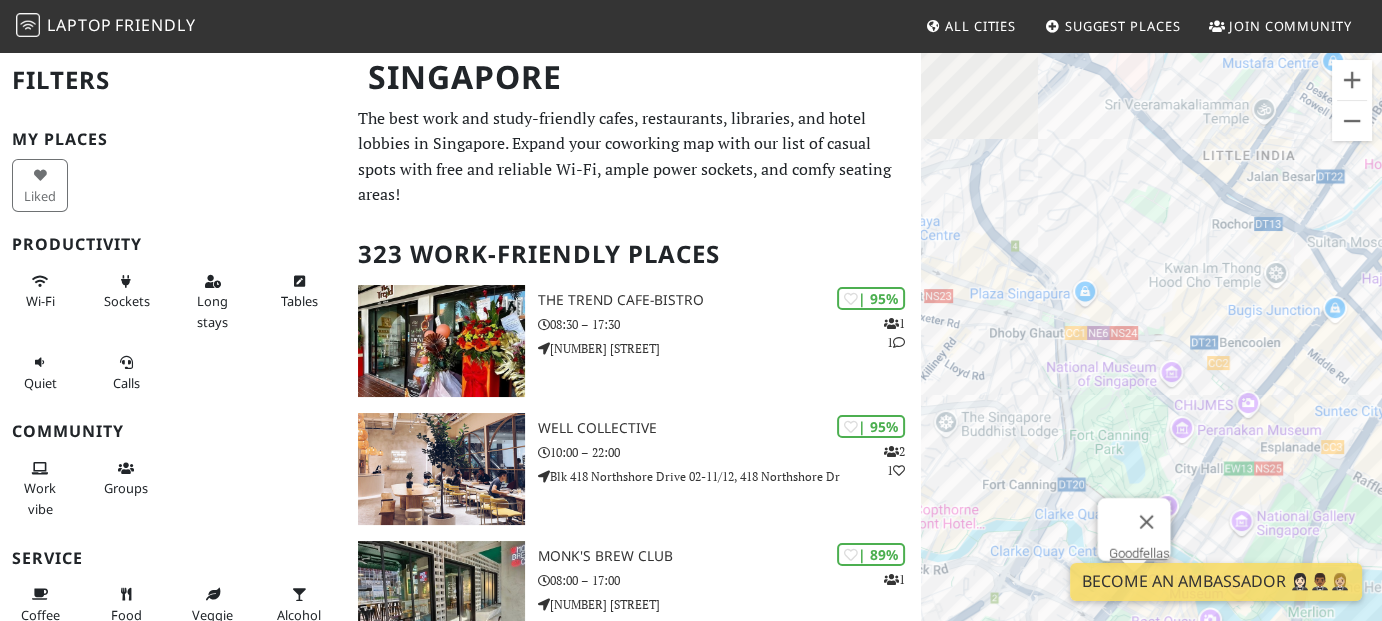 drag, startPoint x: 951, startPoint y: 369, endPoint x: 1371, endPoint y: 190, distance: 456.5534 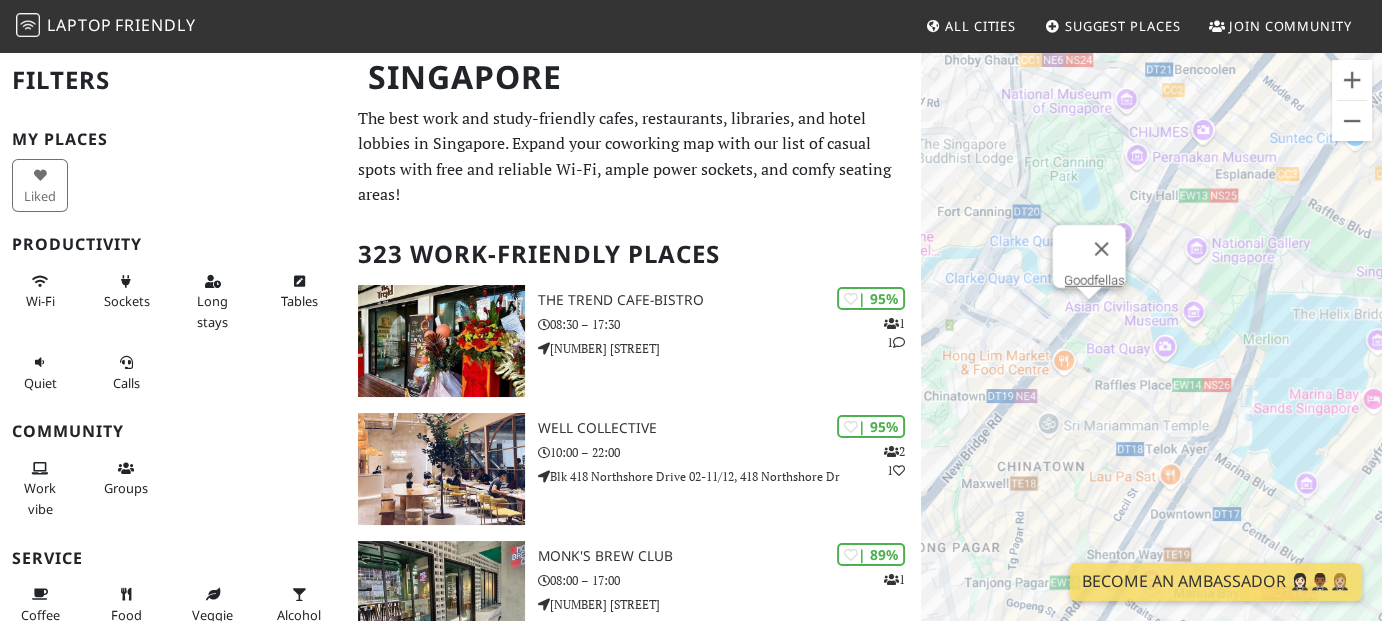 drag, startPoint x: 1140, startPoint y: 435, endPoint x: 1077, endPoint y: 104, distance: 336.94214 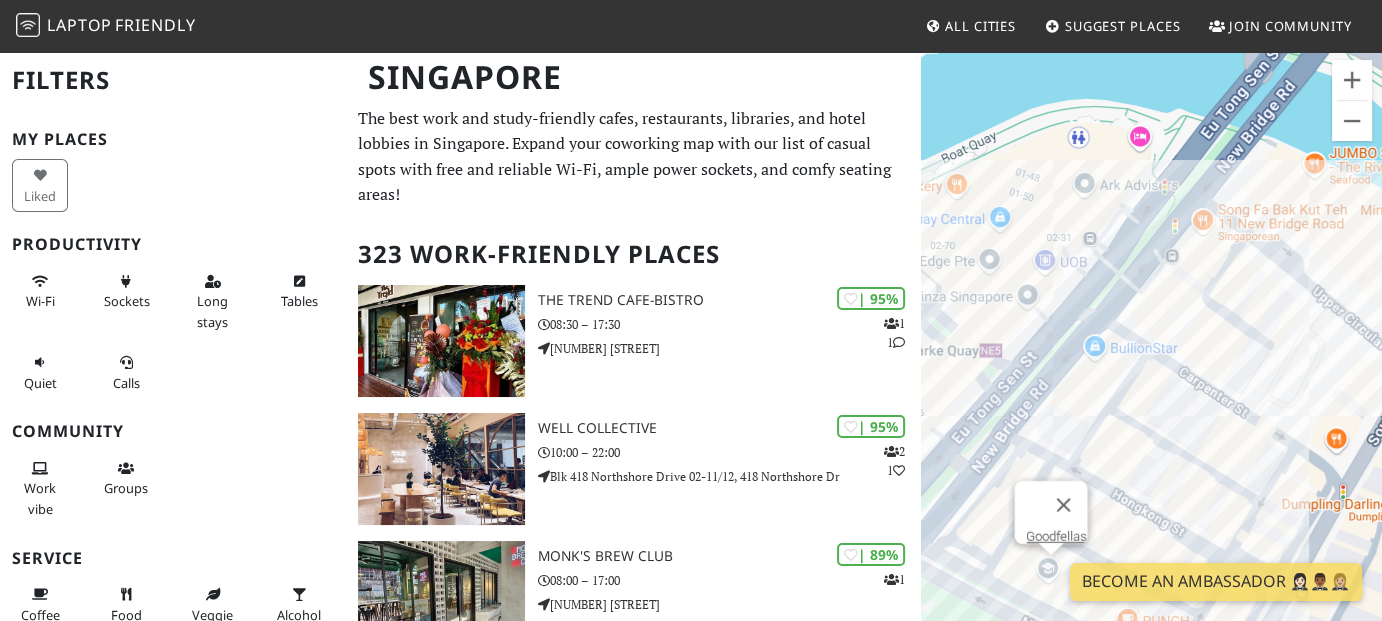 drag, startPoint x: 1115, startPoint y: 236, endPoint x: 1282, endPoint y: 95, distance: 218.56349 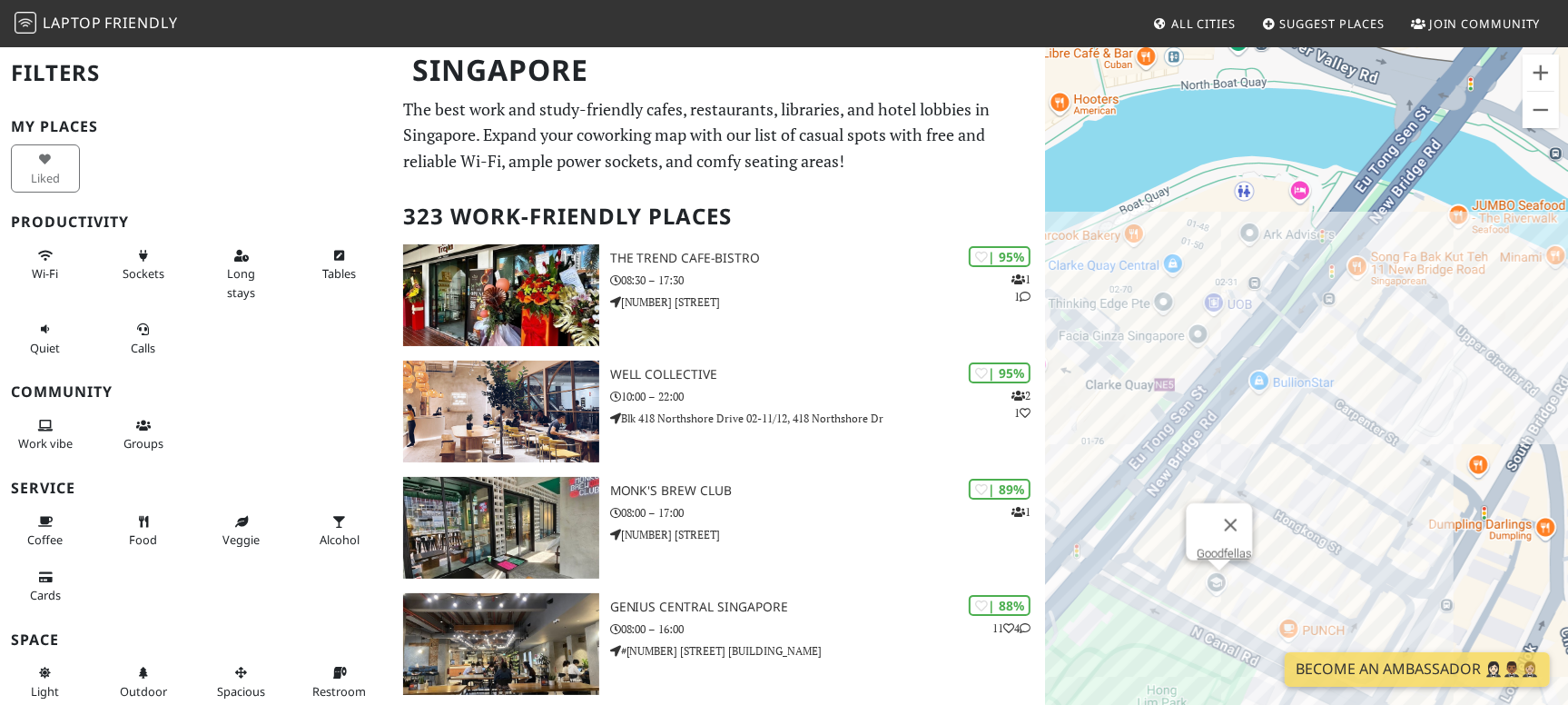 drag, startPoint x: 1221, startPoint y: 9, endPoint x: 1098, endPoint y: 442, distance: 450.1311 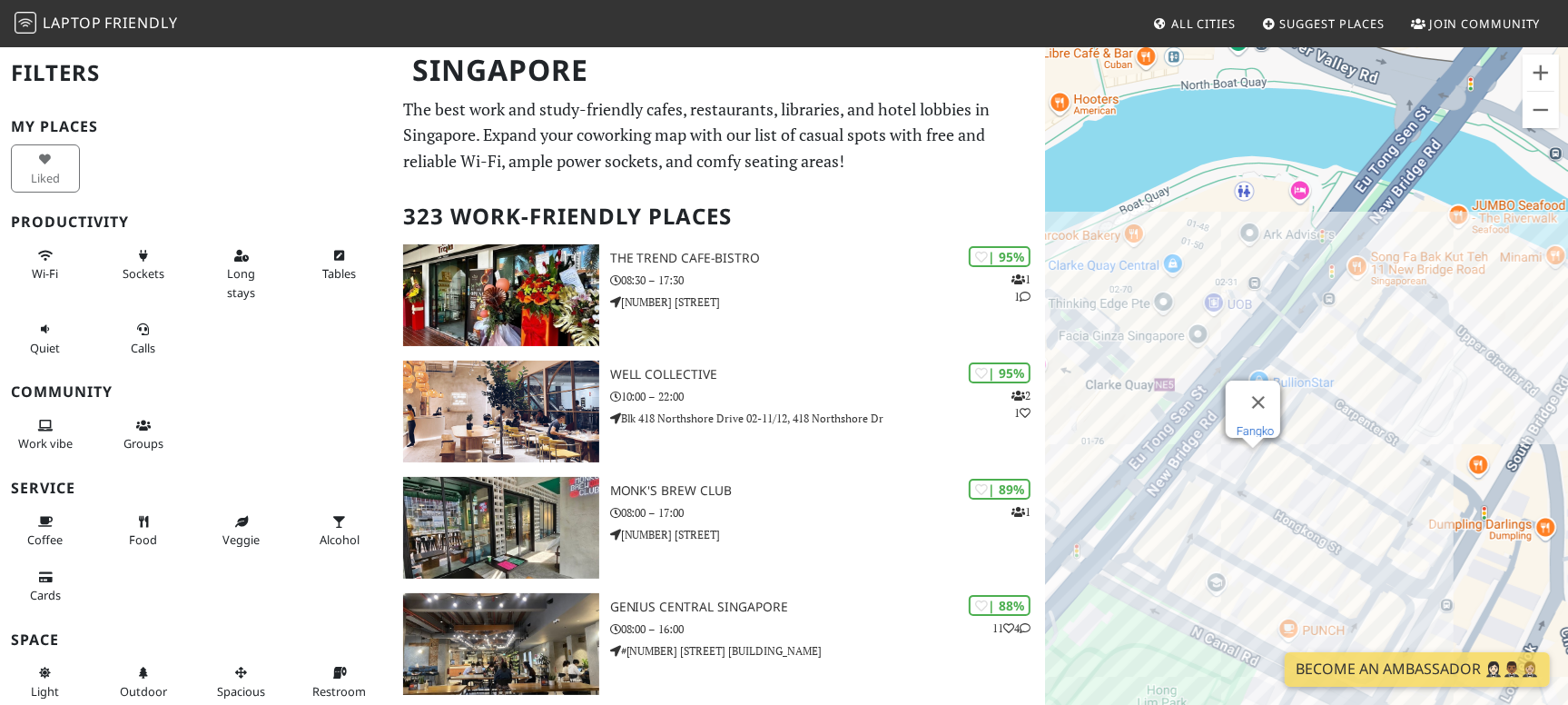 click on "Fangko" at bounding box center [1255, 431] 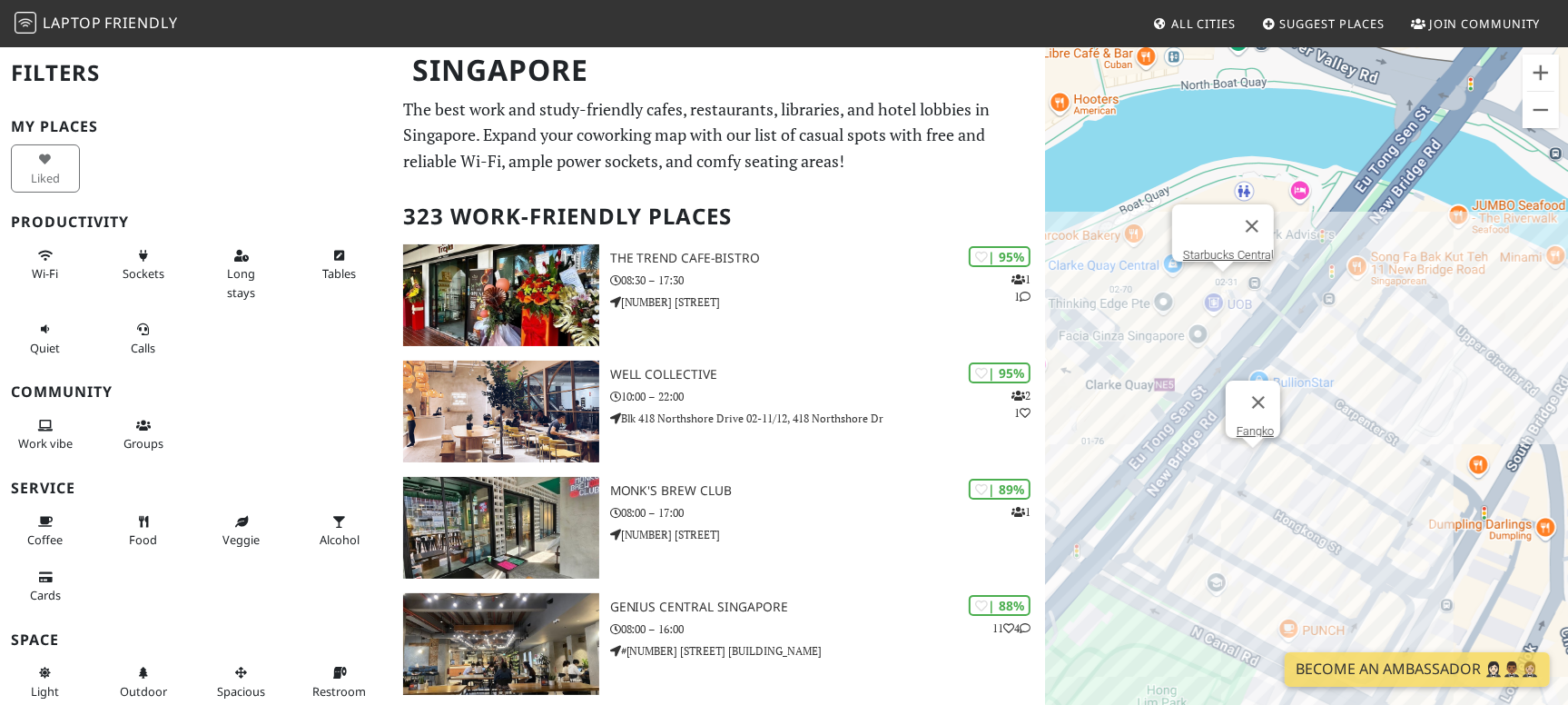 click on "To navigate, press the arrow keys. [BRAND] [LOCATION]" at bounding box center (1307, 398) 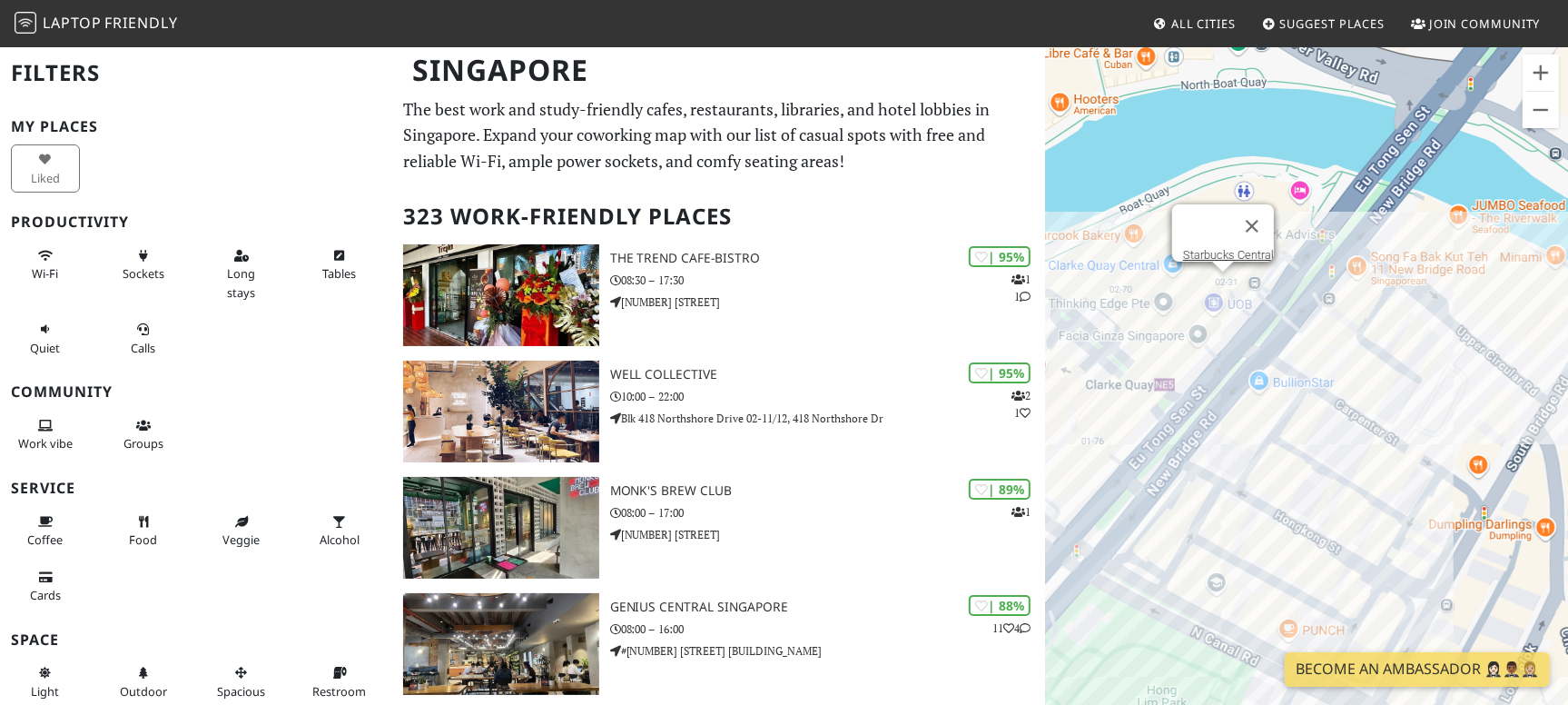 click on "To navigate, press the arrow keys. [BRAND] [STREET] [BRAND] [STREET]" at bounding box center [1307, 398] 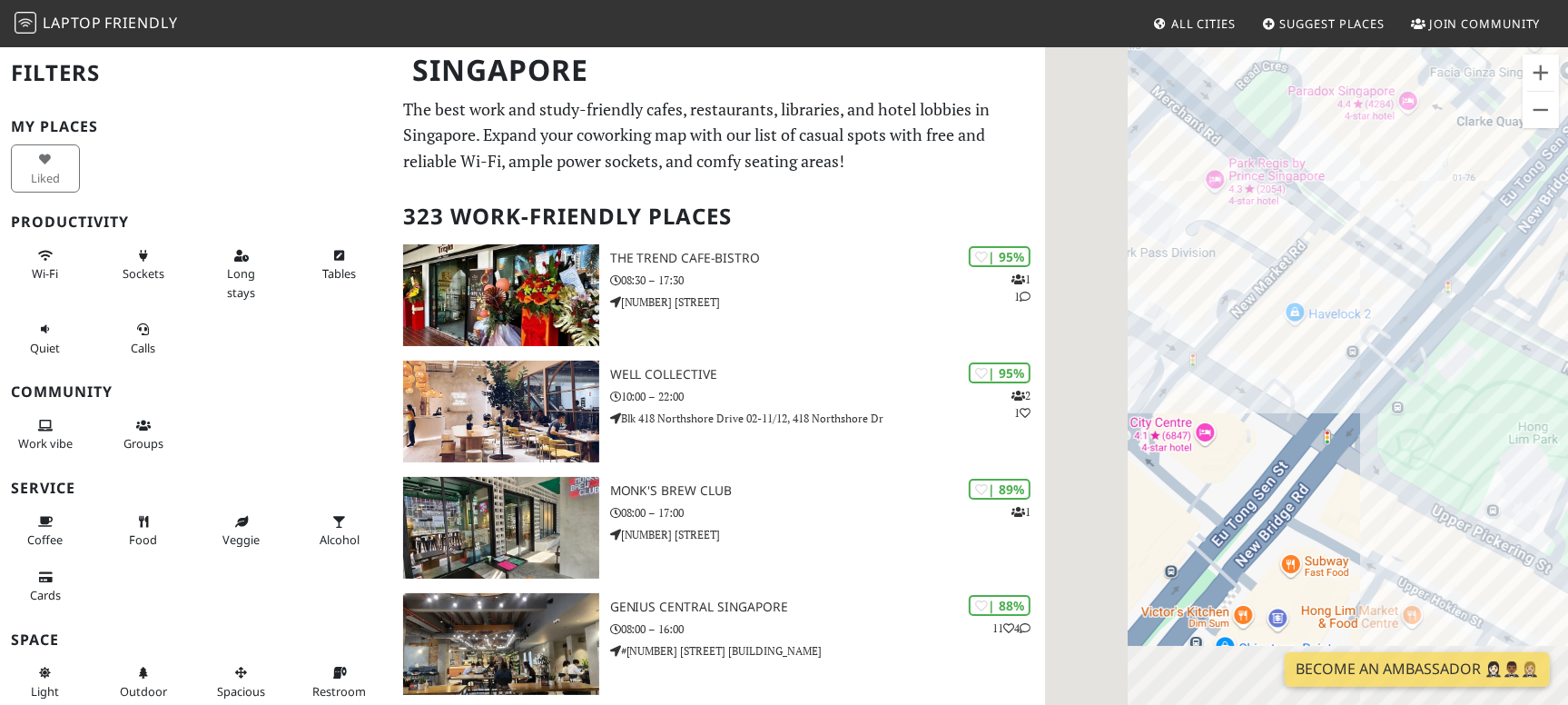 drag, startPoint x: 1159, startPoint y: 581, endPoint x: 1455, endPoint y: 318, distance: 395.96086 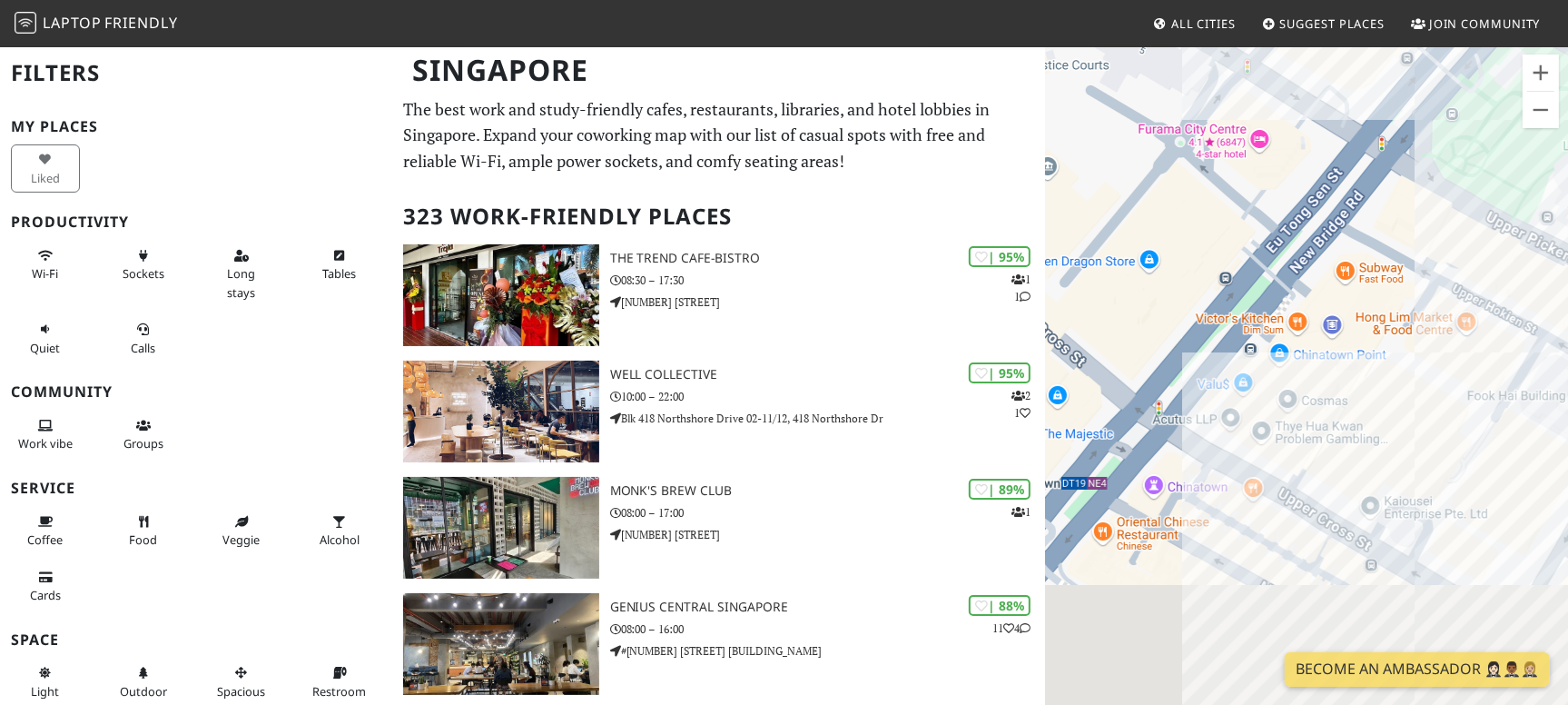 drag, startPoint x: 1174, startPoint y: 555, endPoint x: 1226, endPoint y: 253, distance: 306.44412 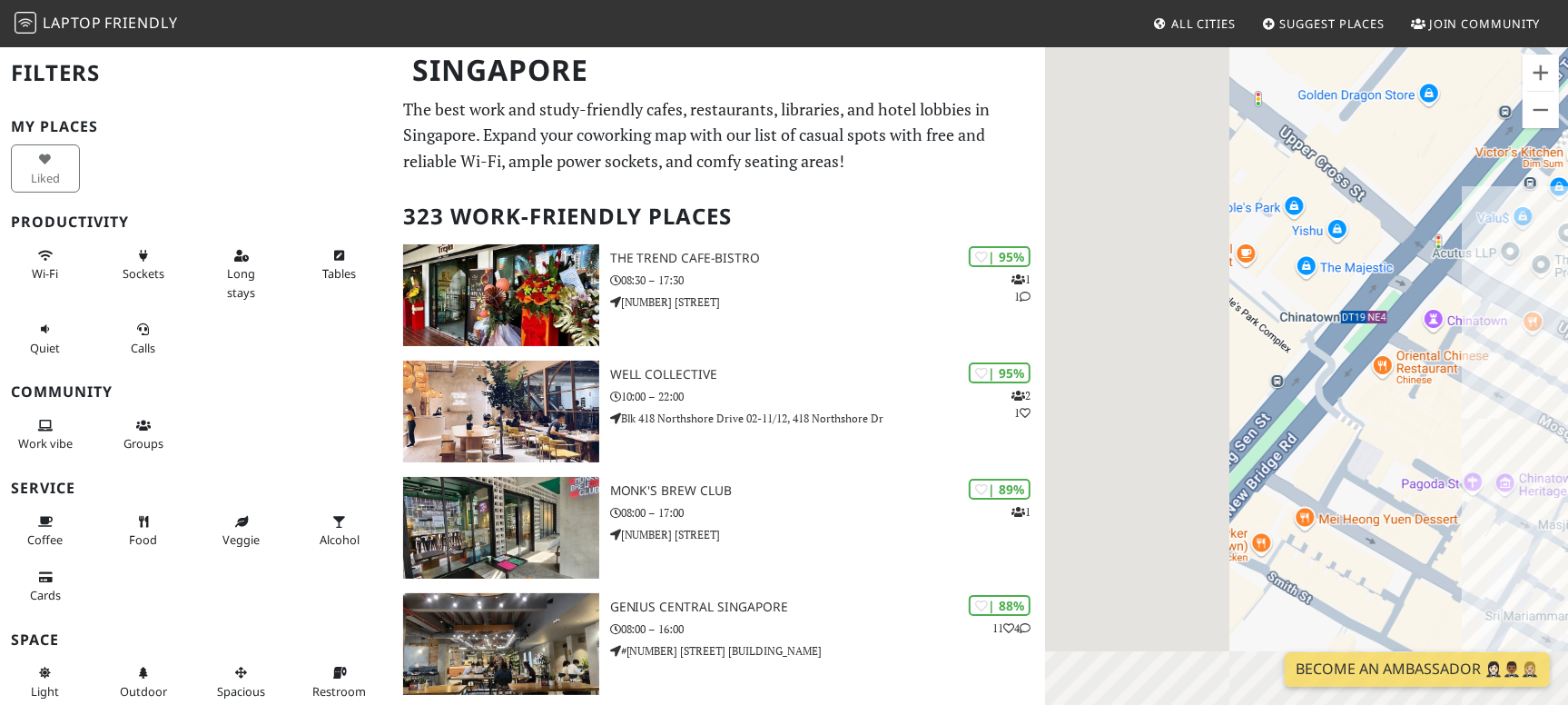 drag, startPoint x: 1147, startPoint y: 433, endPoint x: 1426, endPoint y: 275, distance: 320.6322 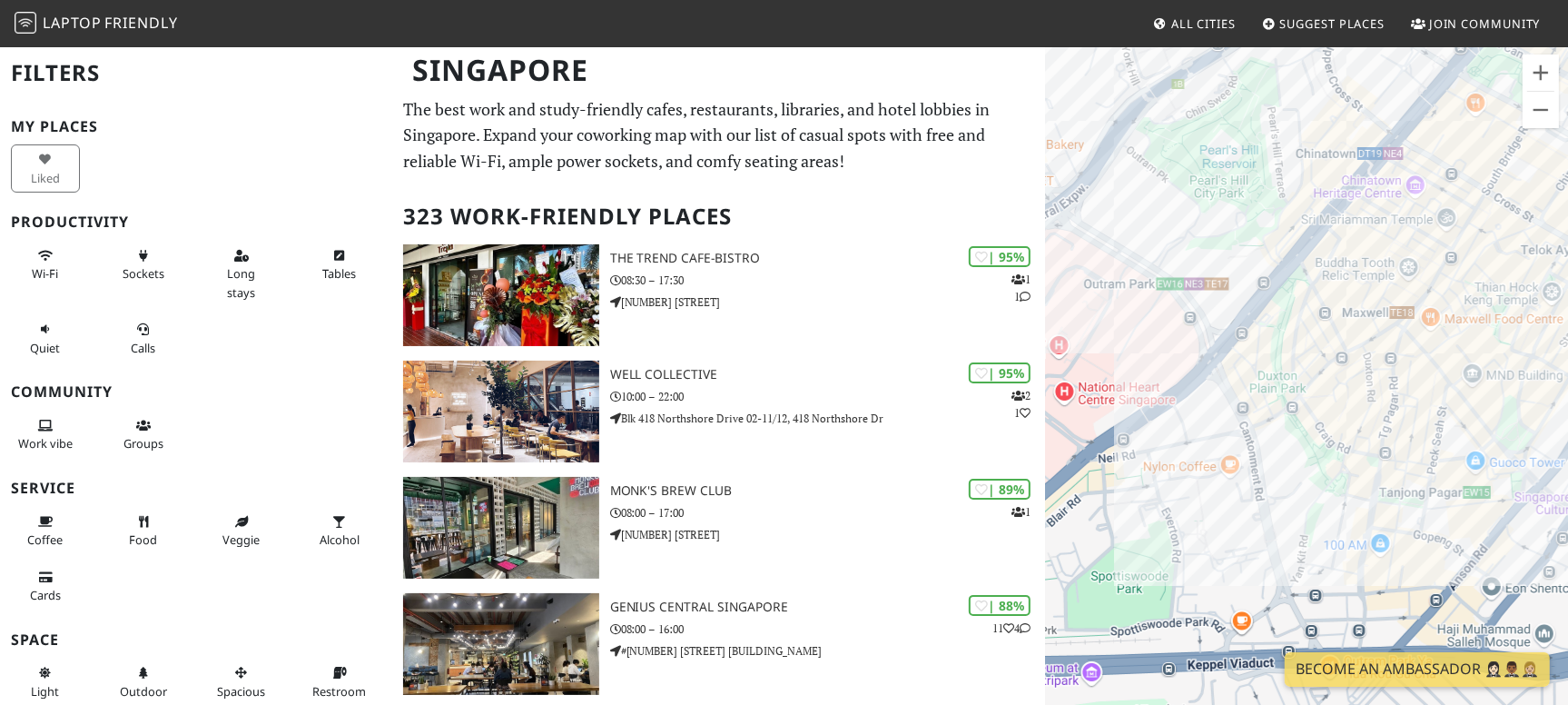 drag, startPoint x: 1223, startPoint y: 496, endPoint x: 1244, endPoint y: 328, distance: 169.30741 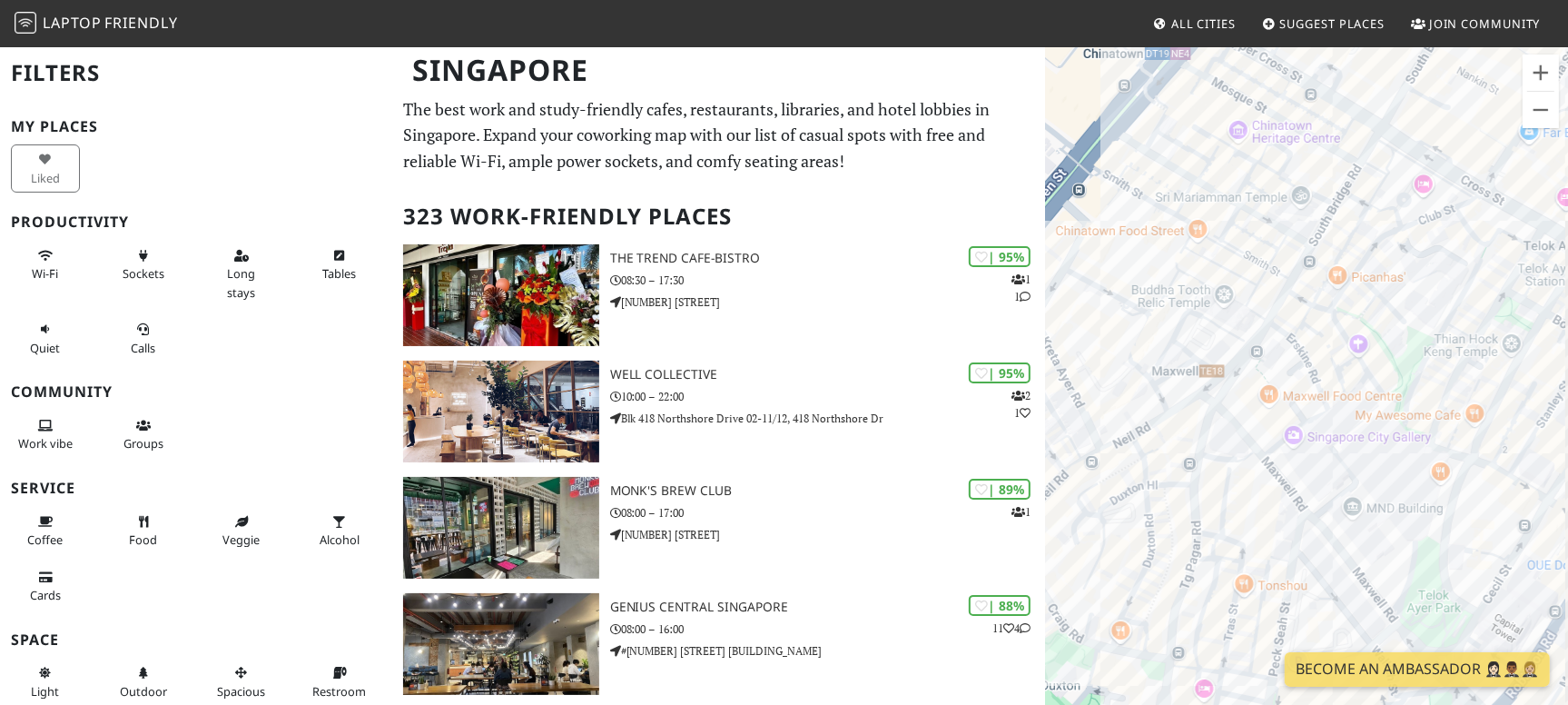 drag, startPoint x: 1238, startPoint y: 315, endPoint x: 1159, endPoint y: 360, distance: 90.917545 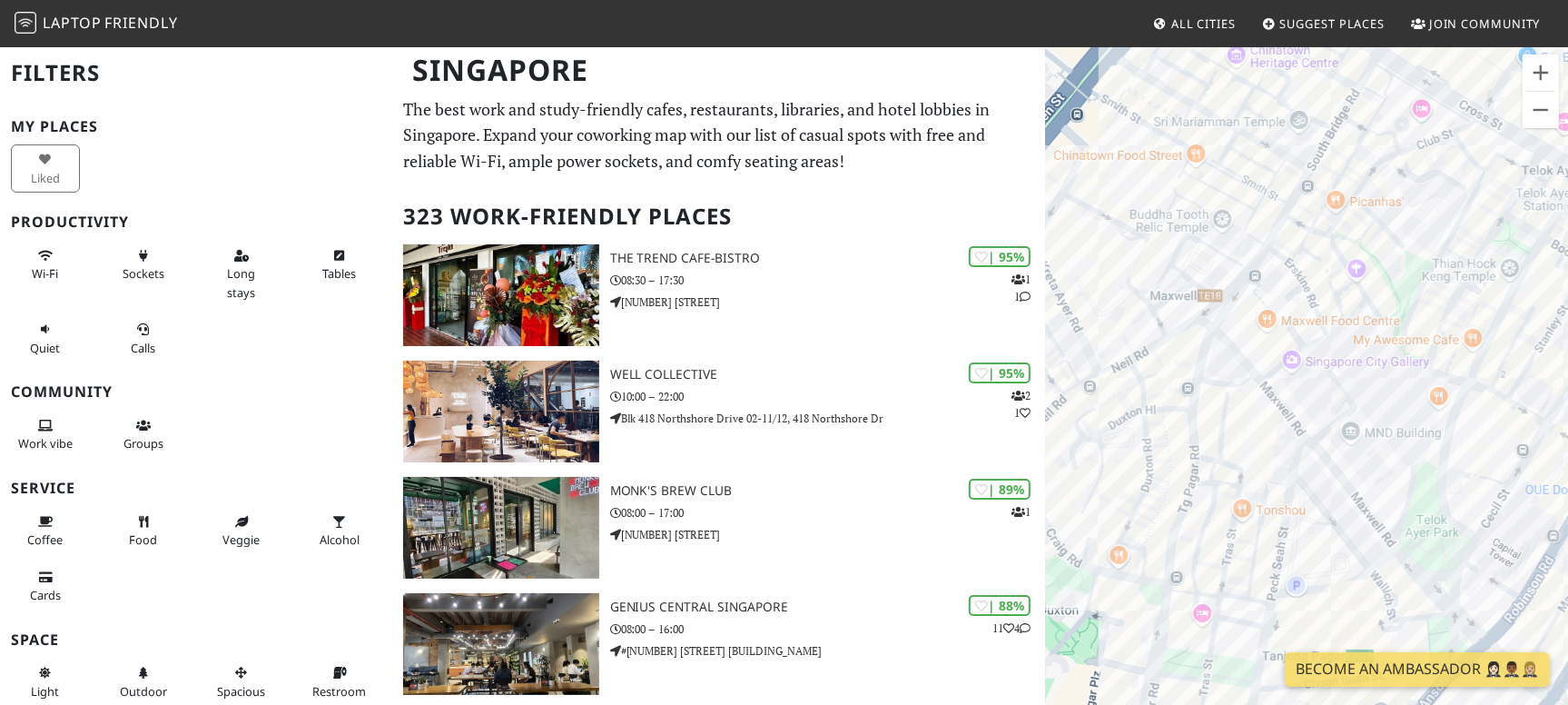 drag, startPoint x: 1235, startPoint y: 573, endPoint x: 1258, endPoint y: 360, distance: 214.23819 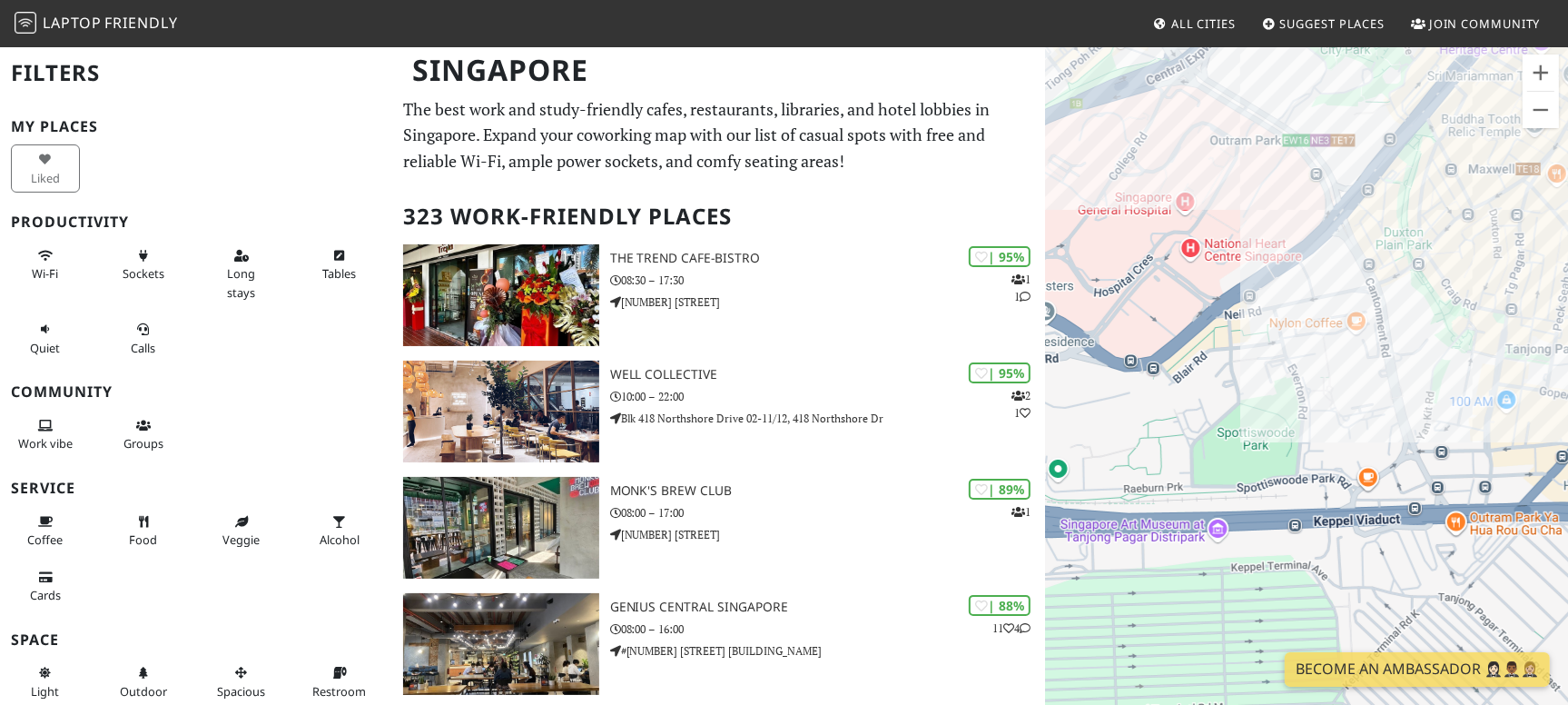 drag, startPoint x: 1174, startPoint y: 558, endPoint x: 1474, endPoint y: 405, distance: 336.76253 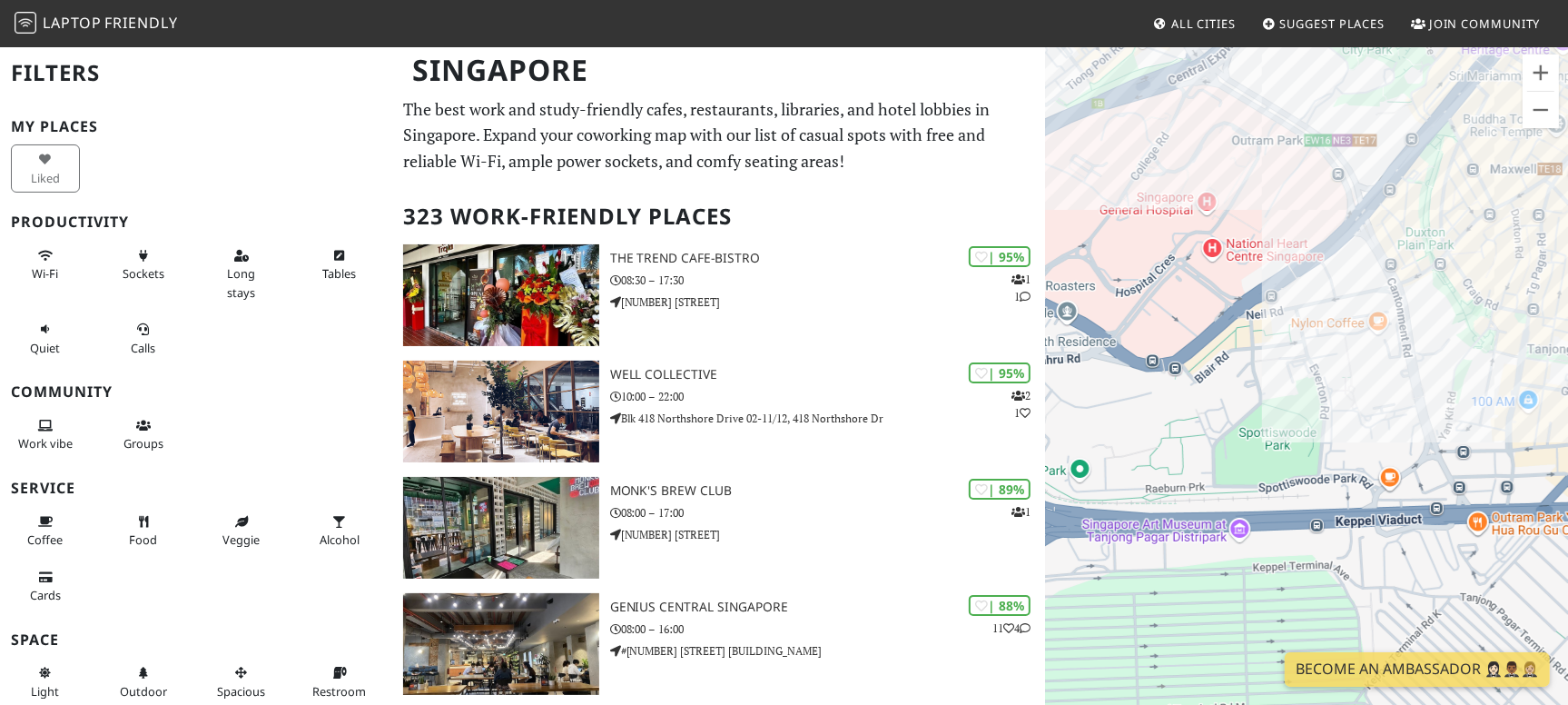 drag, startPoint x: 1133, startPoint y: 390, endPoint x: 1315, endPoint y: 442, distance: 189.28286 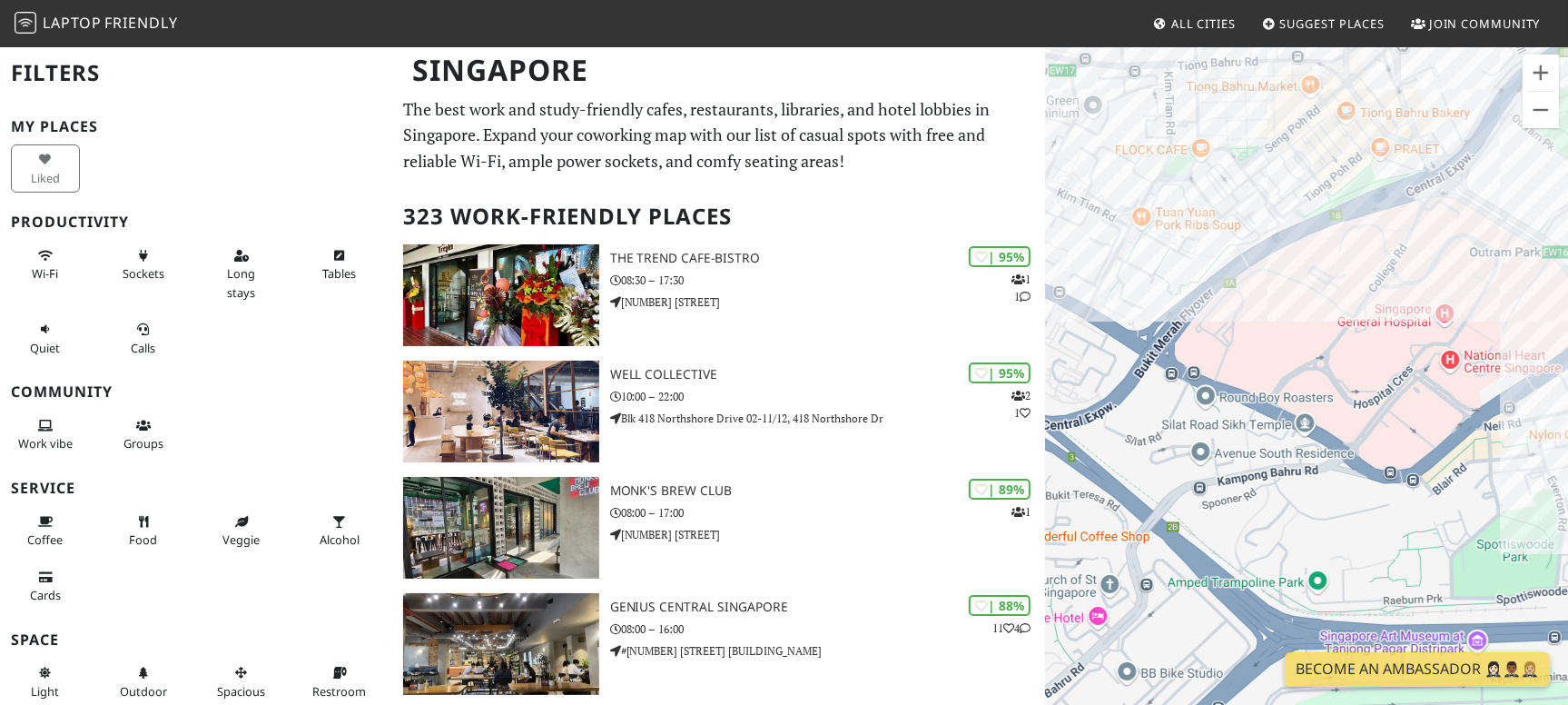 drag, startPoint x: 1362, startPoint y: 477, endPoint x: 1371, endPoint y: 504, distance: 28.460499 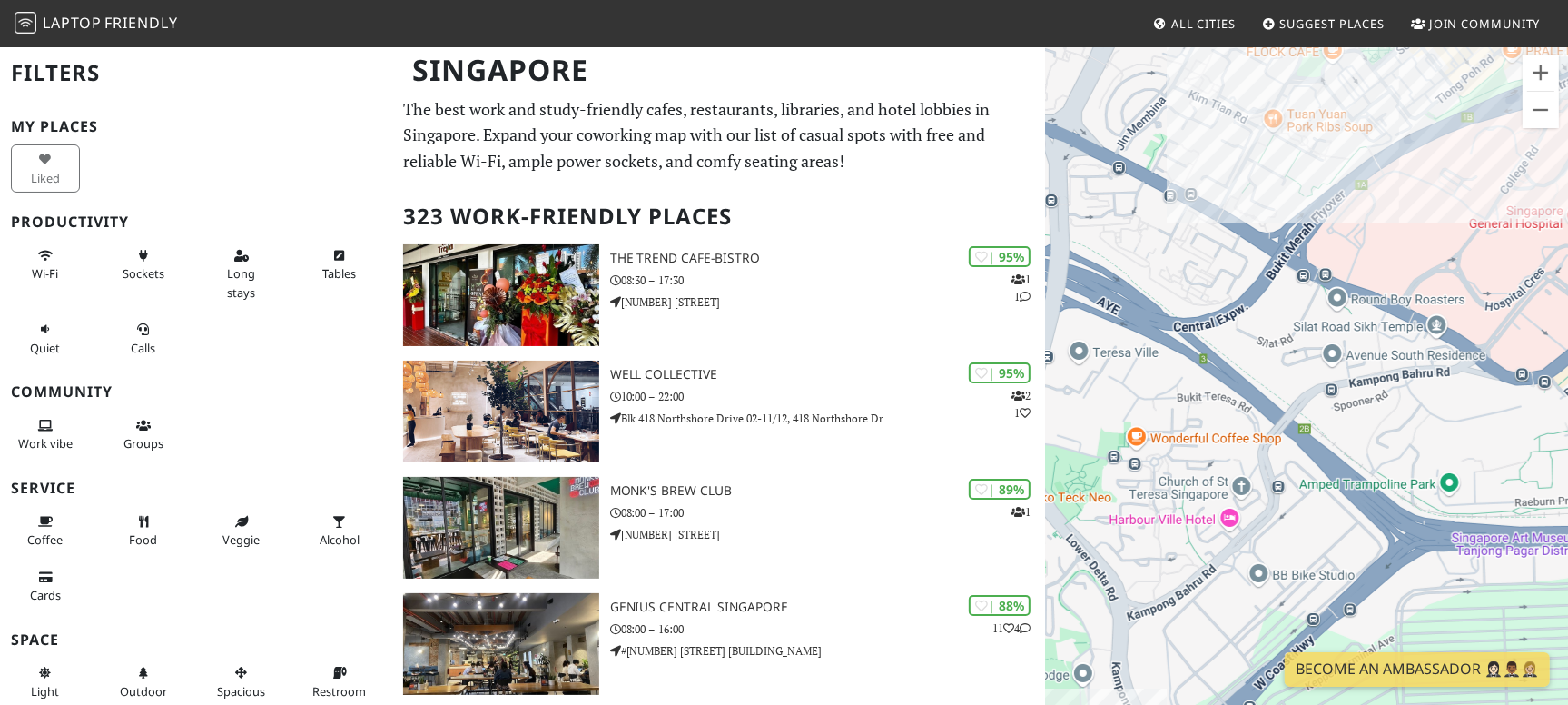 drag, startPoint x: 1231, startPoint y: 346, endPoint x: 1365, endPoint y: 247, distance: 166.60432 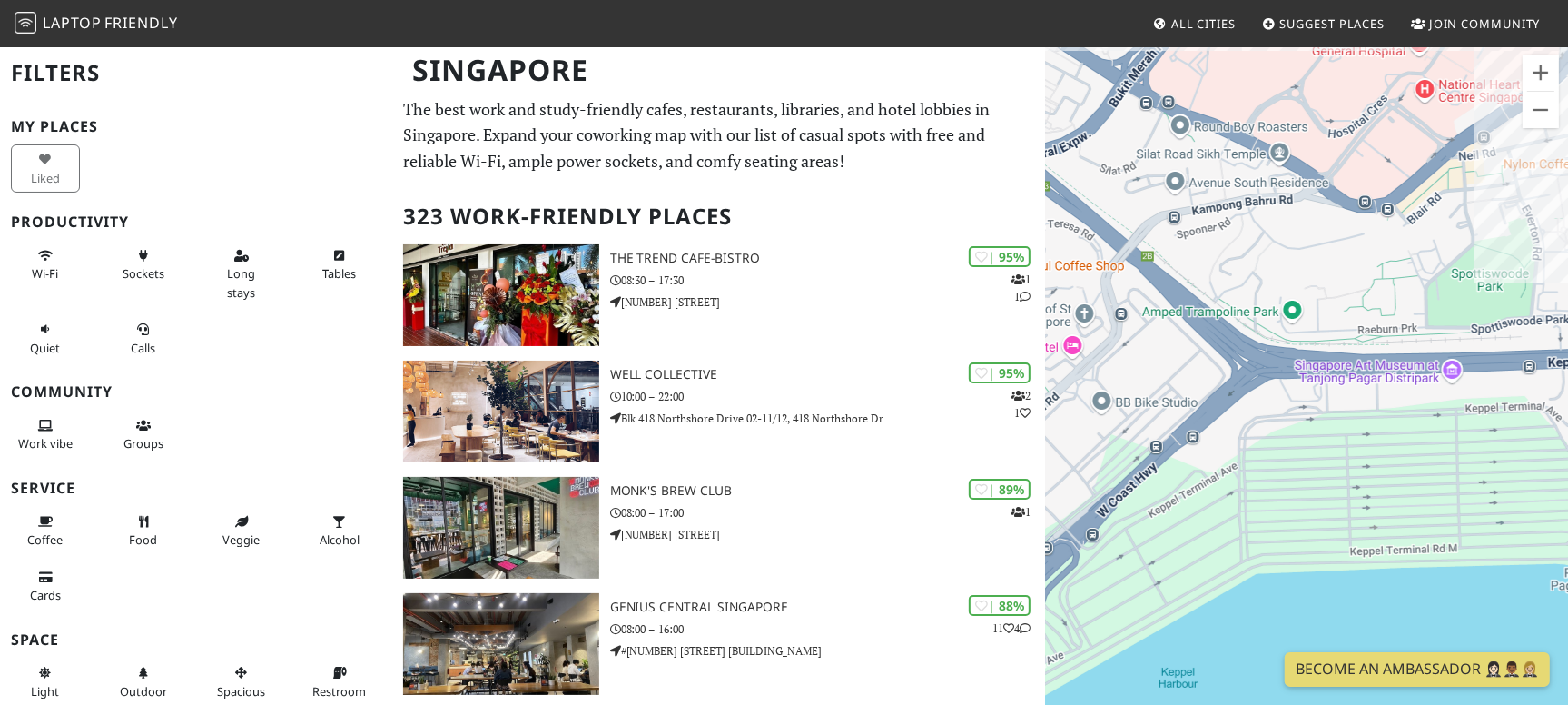 drag, startPoint x: 1359, startPoint y: 451, endPoint x: 1206, endPoint y: 283, distance: 227.22896 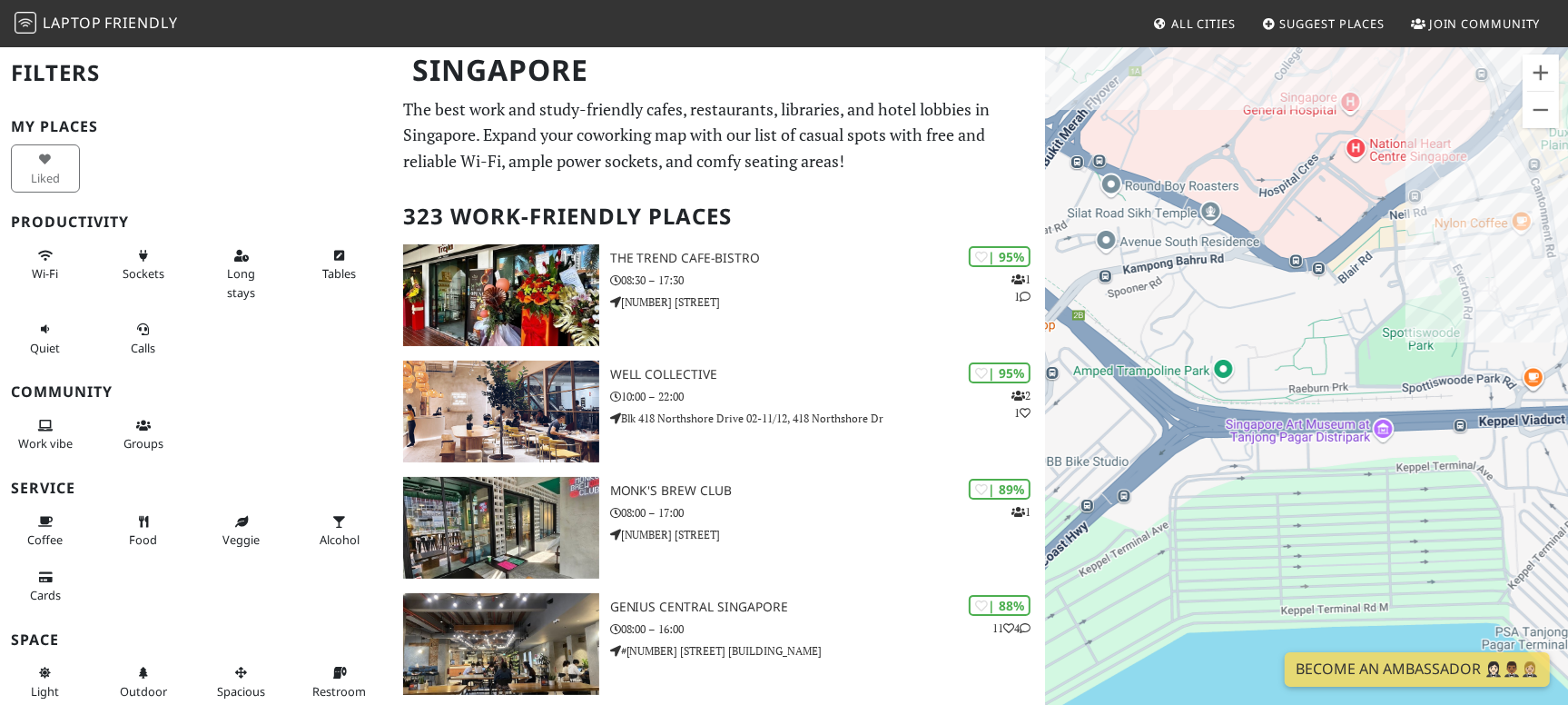 drag, startPoint x: 1497, startPoint y: 287, endPoint x: 1240, endPoint y: 642, distance: 438.26248 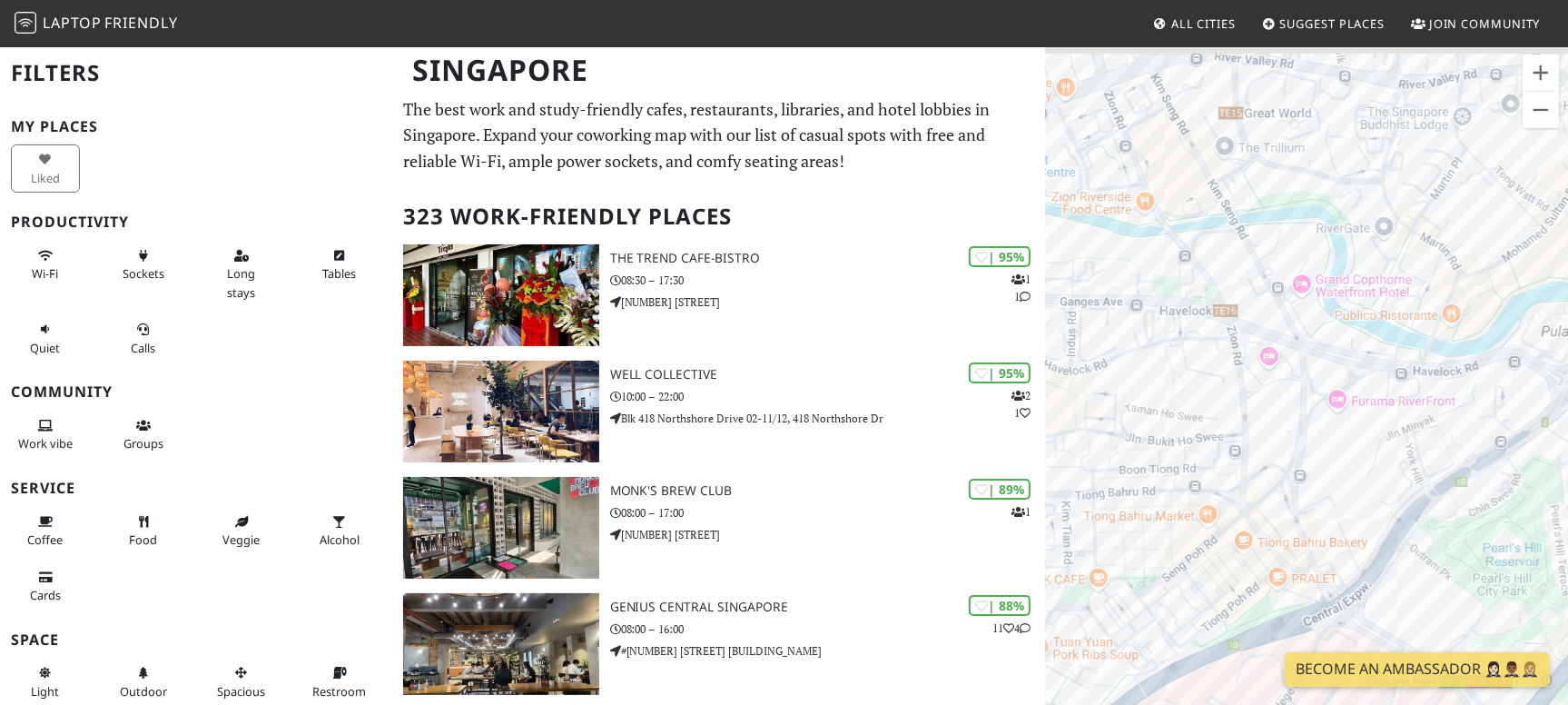 drag, startPoint x: 1208, startPoint y: 294, endPoint x: 1517, endPoint y: 505, distance: 374.16841 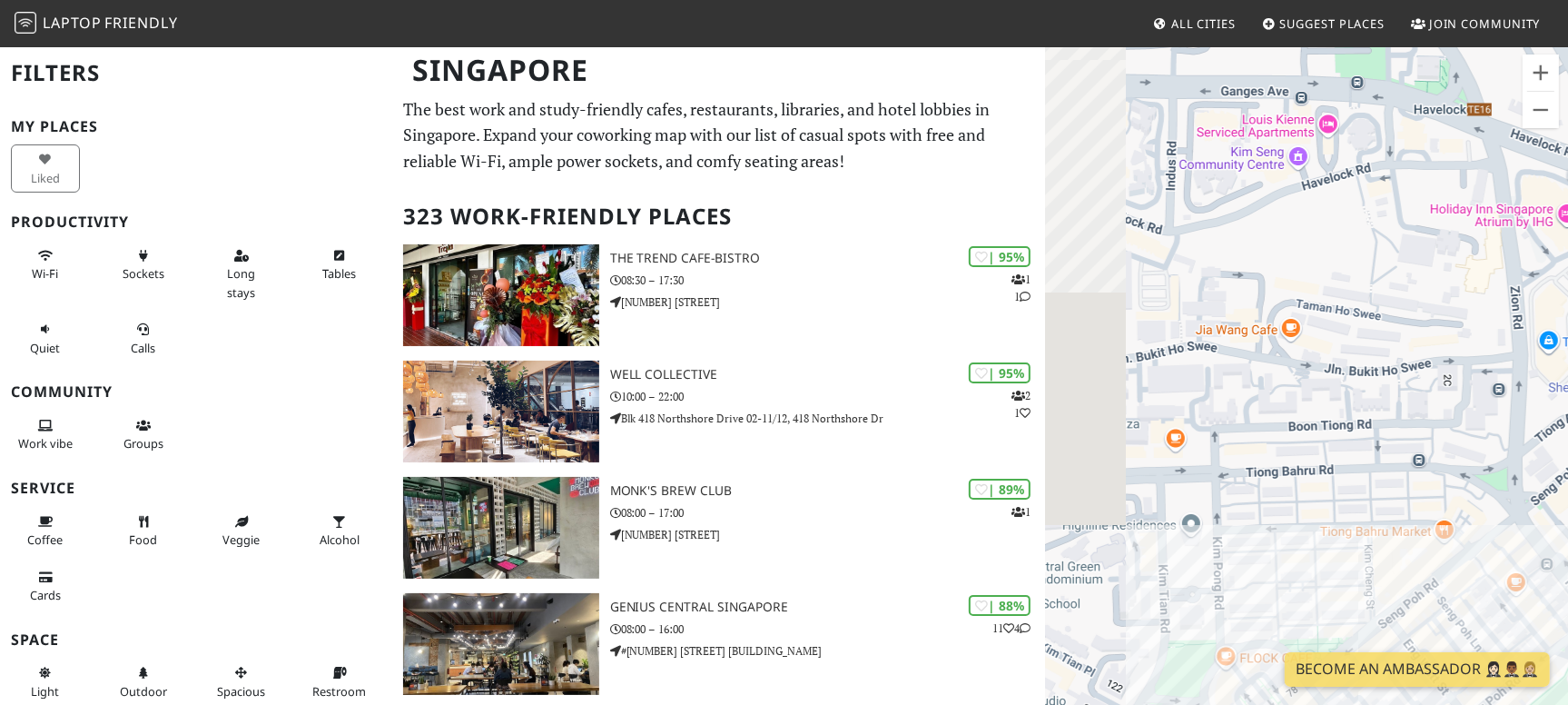 drag, startPoint x: 1183, startPoint y: 416, endPoint x: 1494, endPoint y: 308, distance: 329.21877 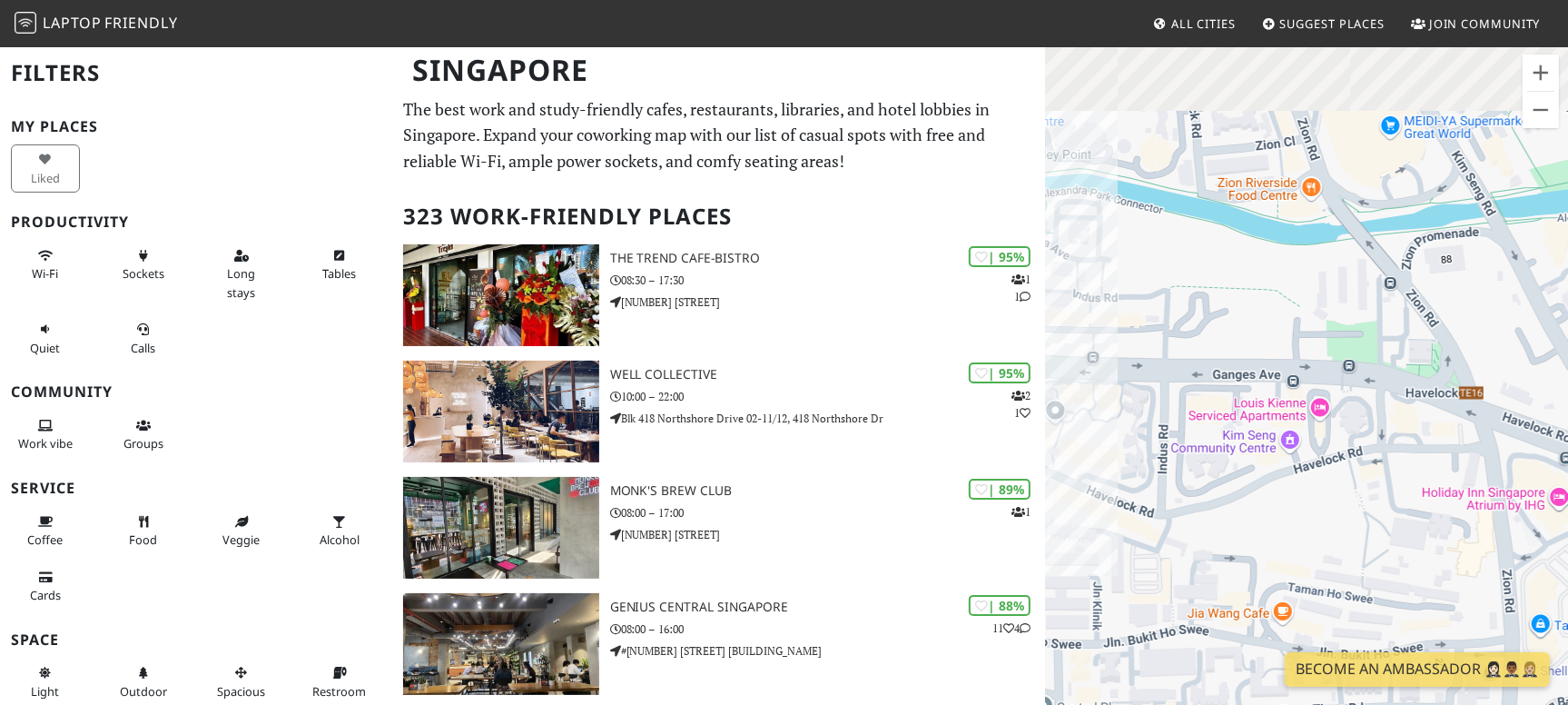 drag, startPoint x: 1320, startPoint y: 267, endPoint x: 1287, endPoint y: 601, distance: 335.62628 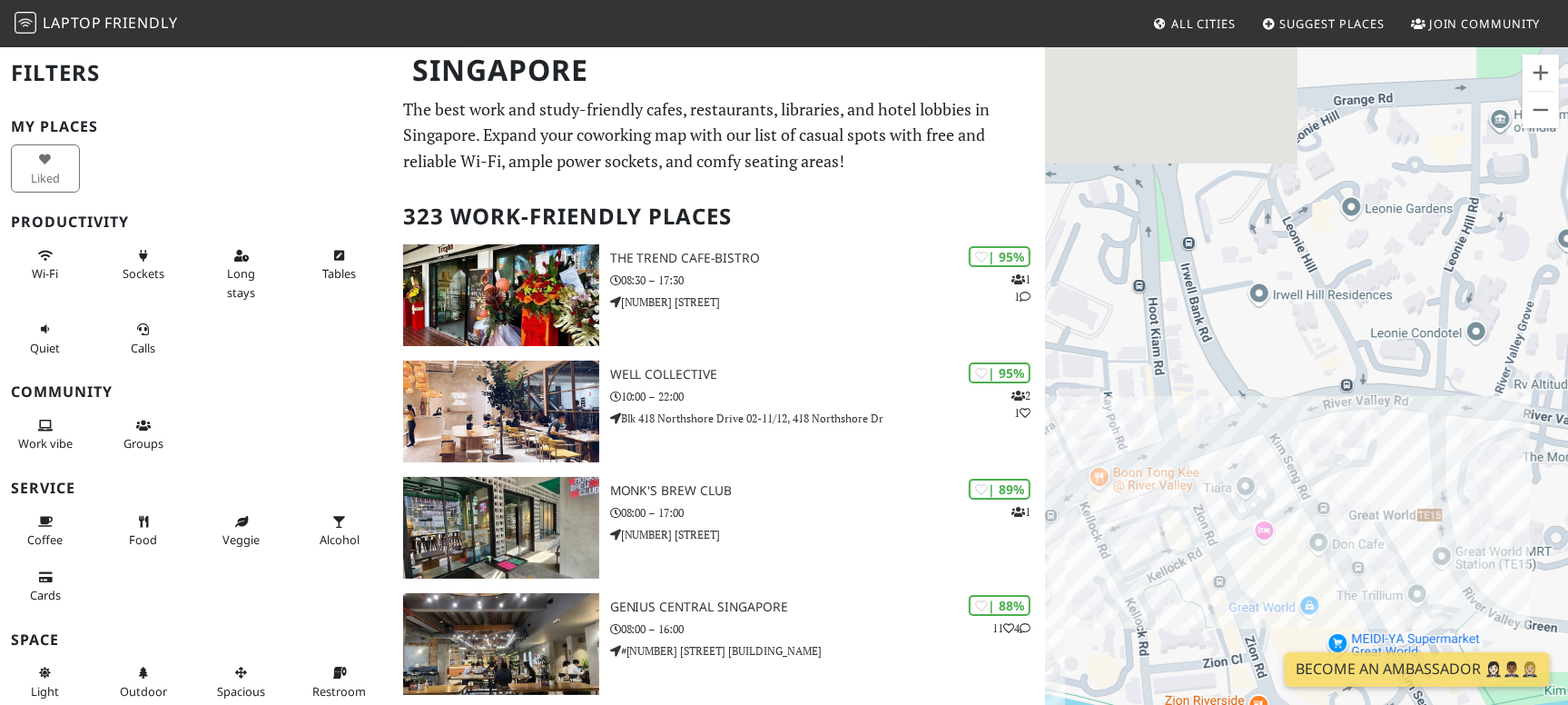 drag, startPoint x: 1188, startPoint y: 349, endPoint x: 1218, endPoint y: 595, distance: 247.8225 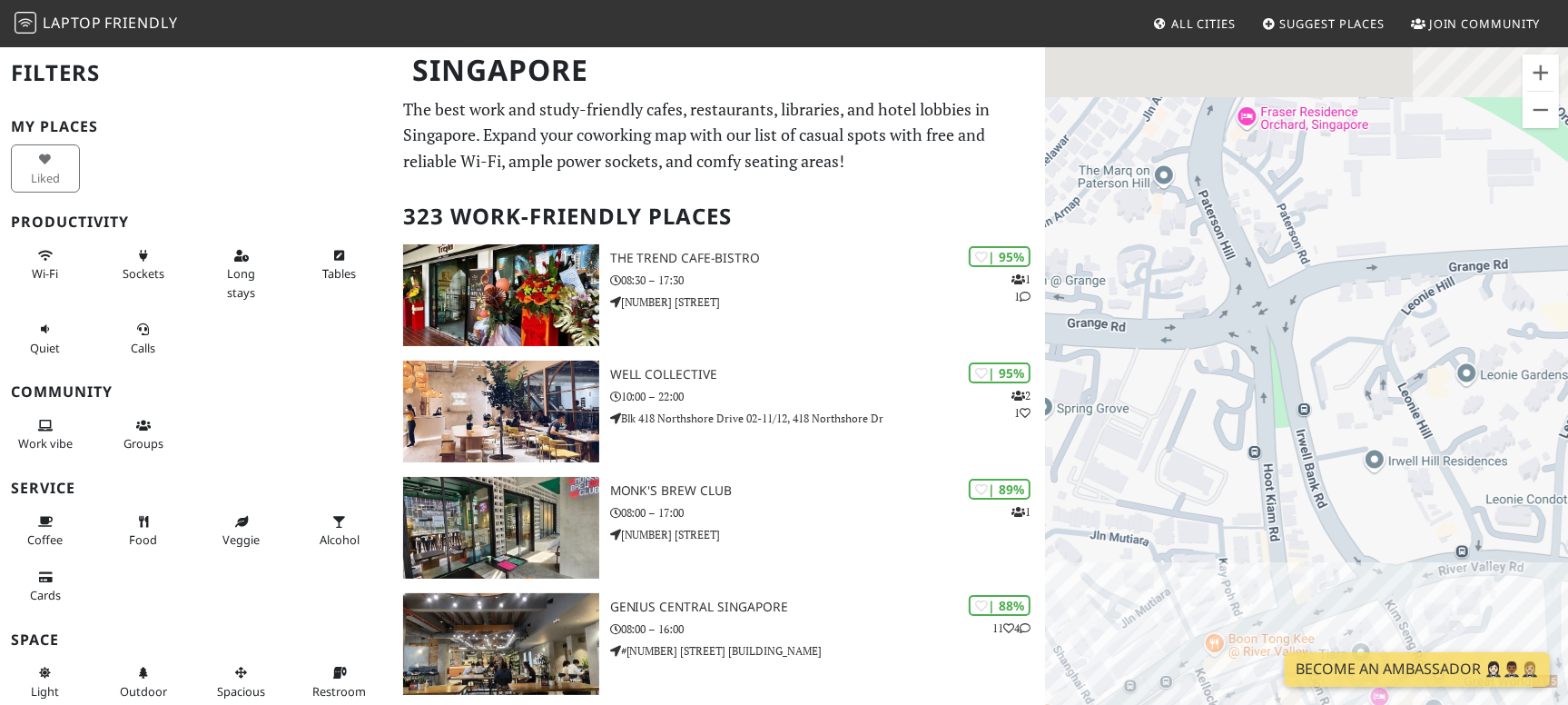 drag, startPoint x: 1207, startPoint y: 323, endPoint x: 1390, endPoint y: 569, distance: 306.60235 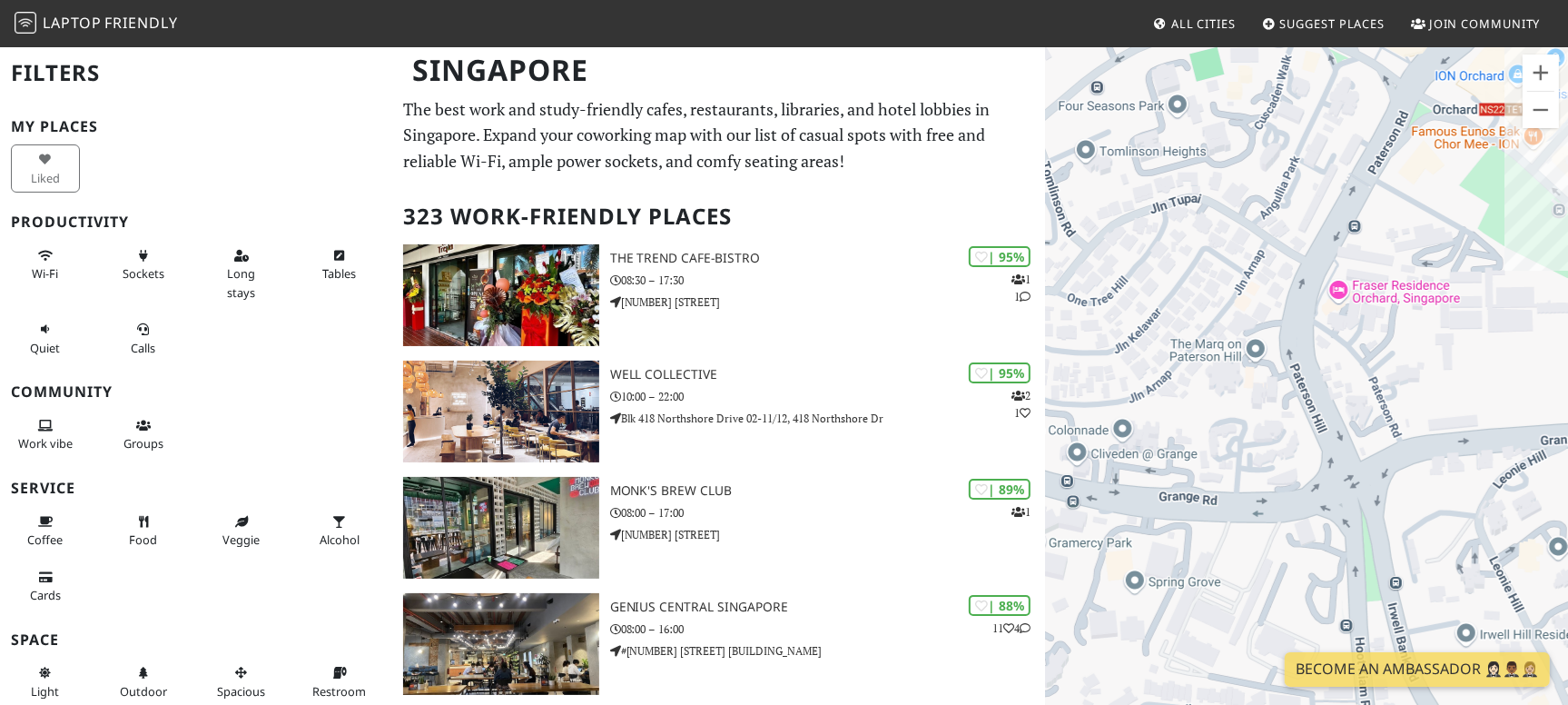 click on "To navigate, press the arrow keys. Craftsmen Specialty Coffee @ Clarke Quay Central" at bounding box center [1307, 398] 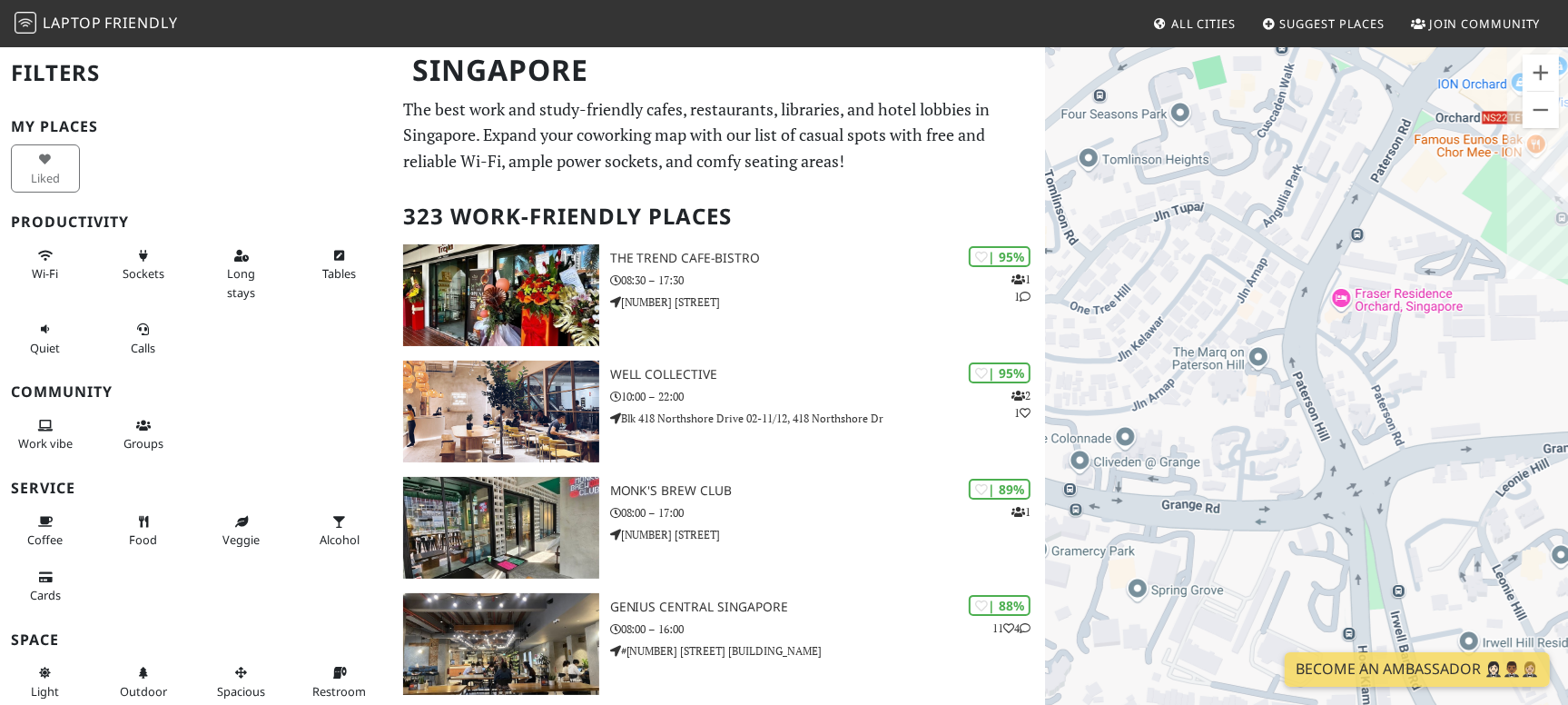 drag, startPoint x: 1386, startPoint y: 372, endPoint x: 1344, endPoint y: 559, distance: 191.65855 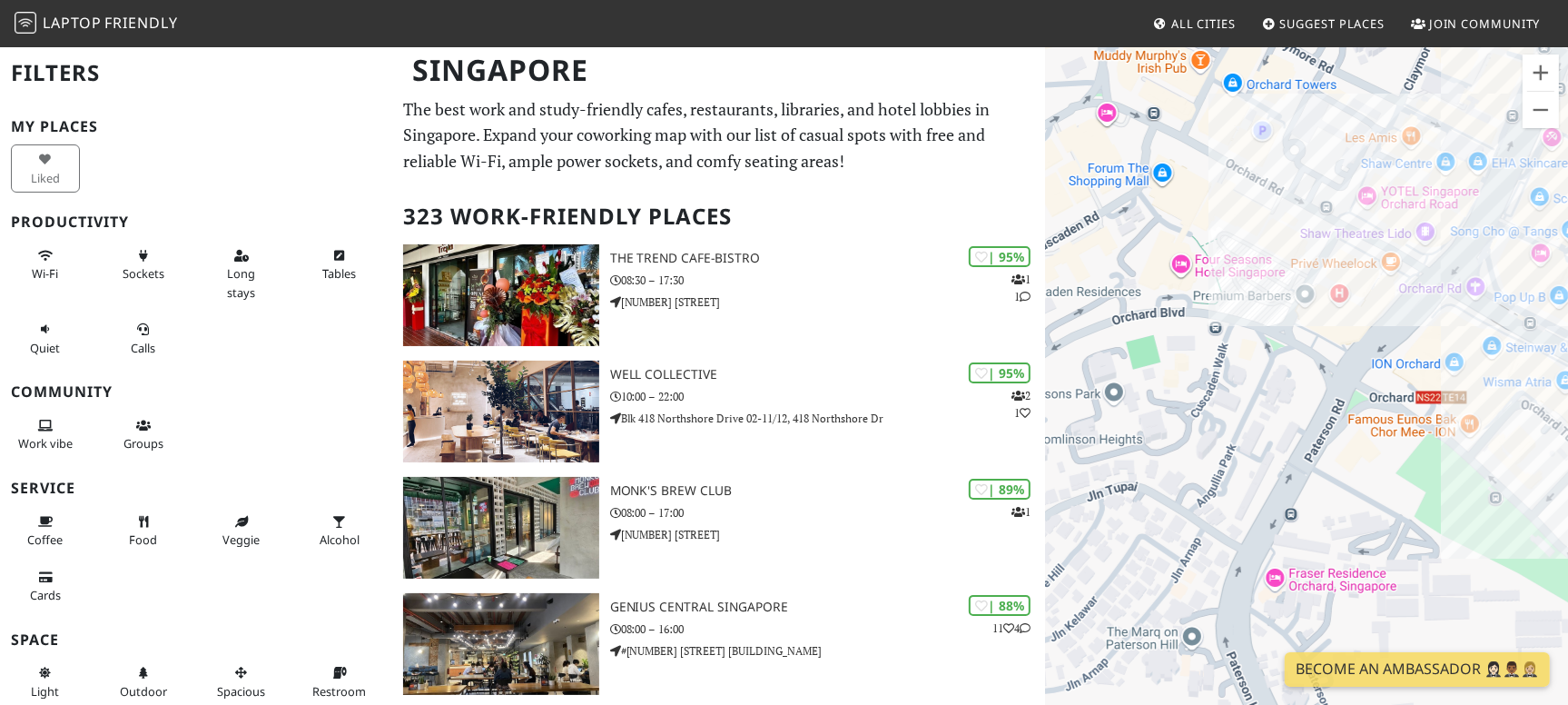 drag, startPoint x: 1339, startPoint y: 605, endPoint x: 1257, endPoint y: 669, distance: 104.01923 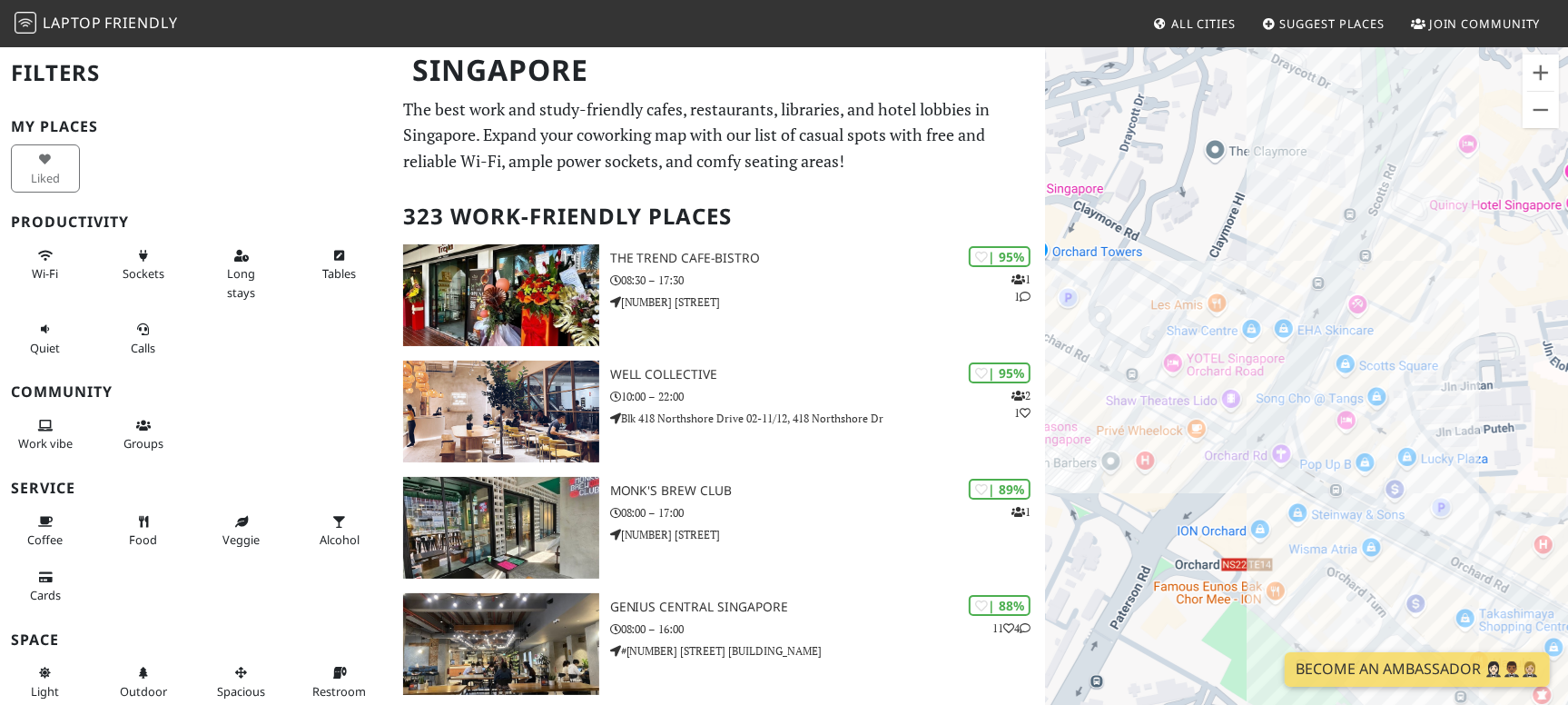 drag, startPoint x: 1316, startPoint y: 387, endPoint x: 1212, endPoint y: 499, distance: 152.8398 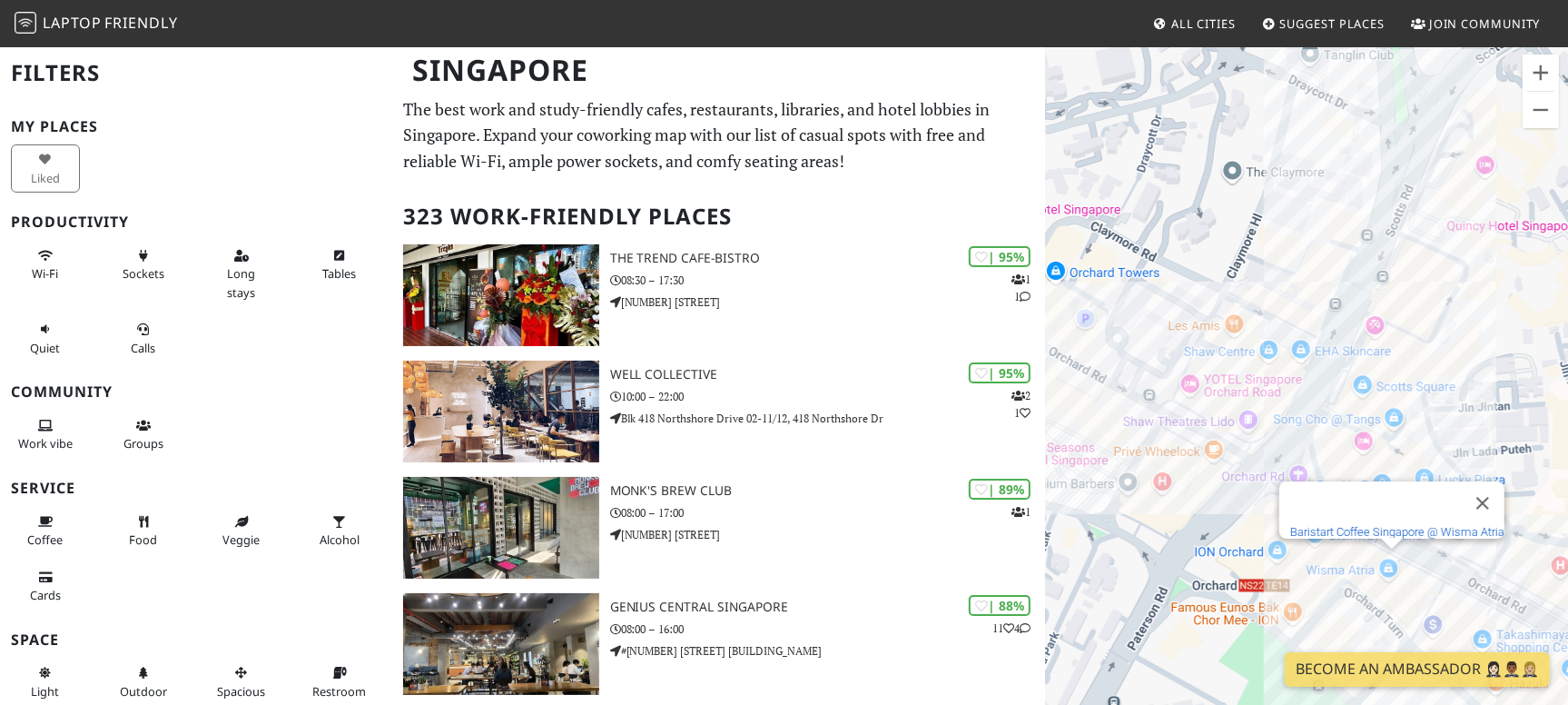 click on "Baristart Coffee Singapore @ Wisma Atria" at bounding box center [1397, 531] 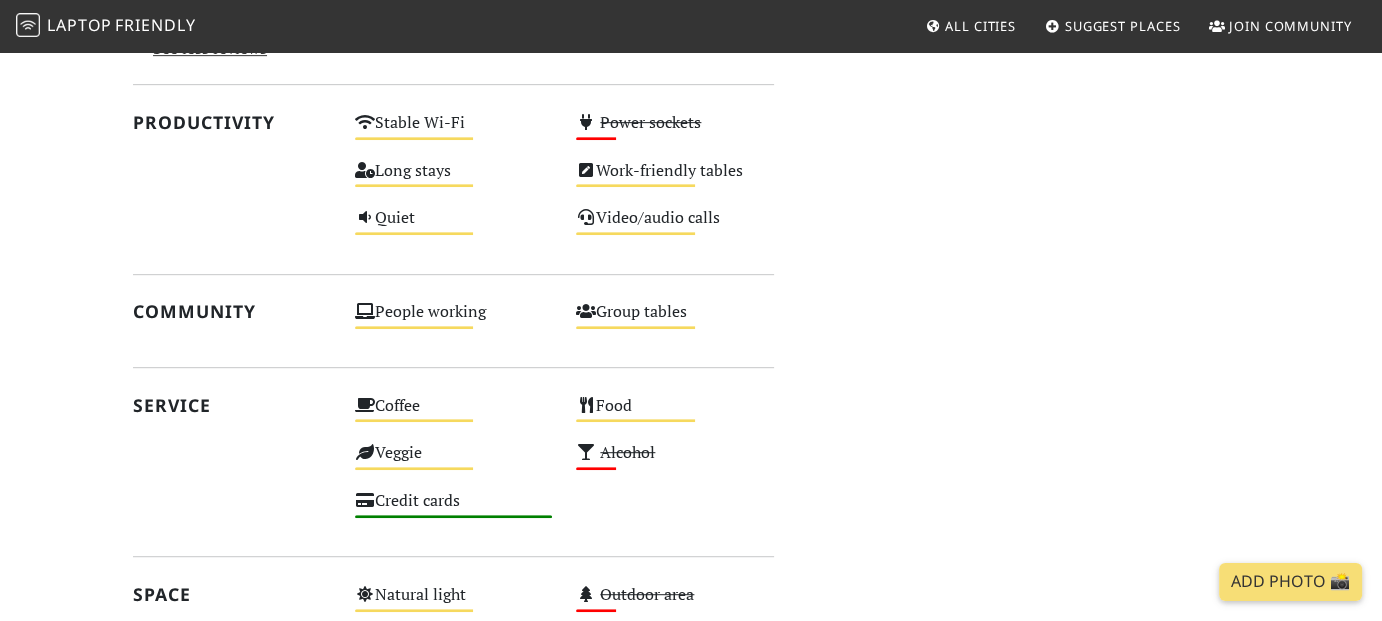 scroll, scrollTop: 1000, scrollLeft: 0, axis: vertical 